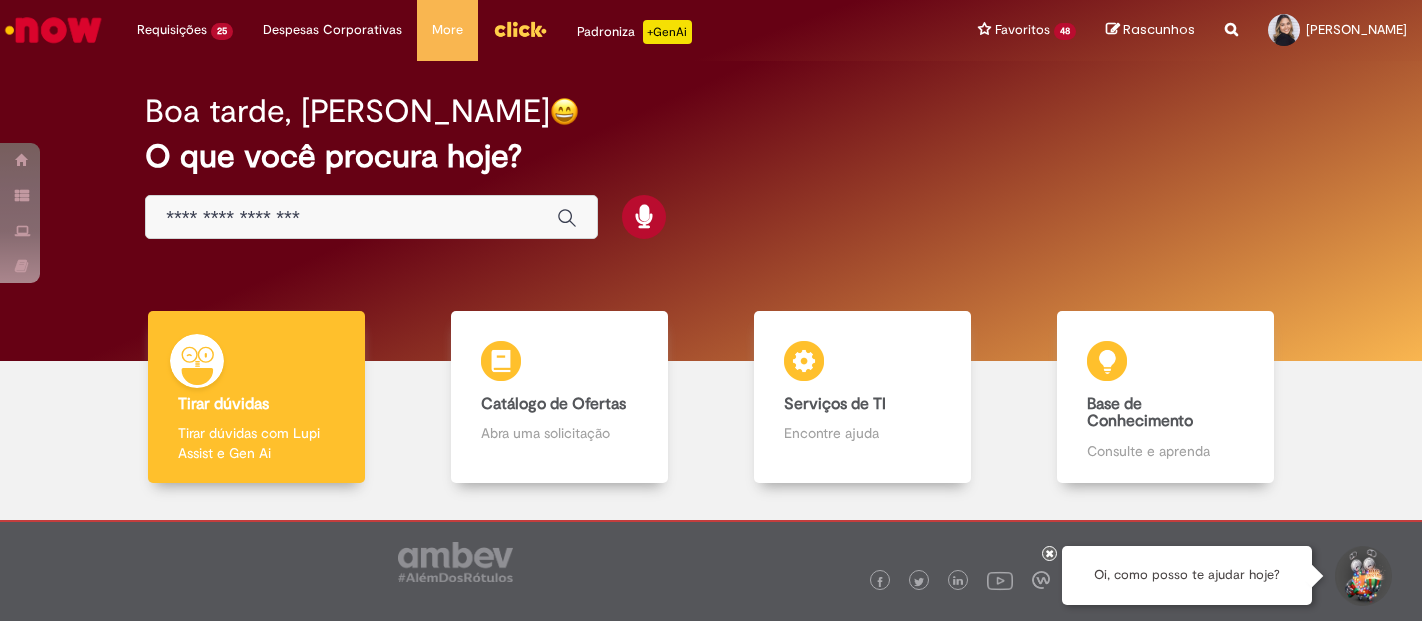 scroll, scrollTop: 0, scrollLeft: 0, axis: both 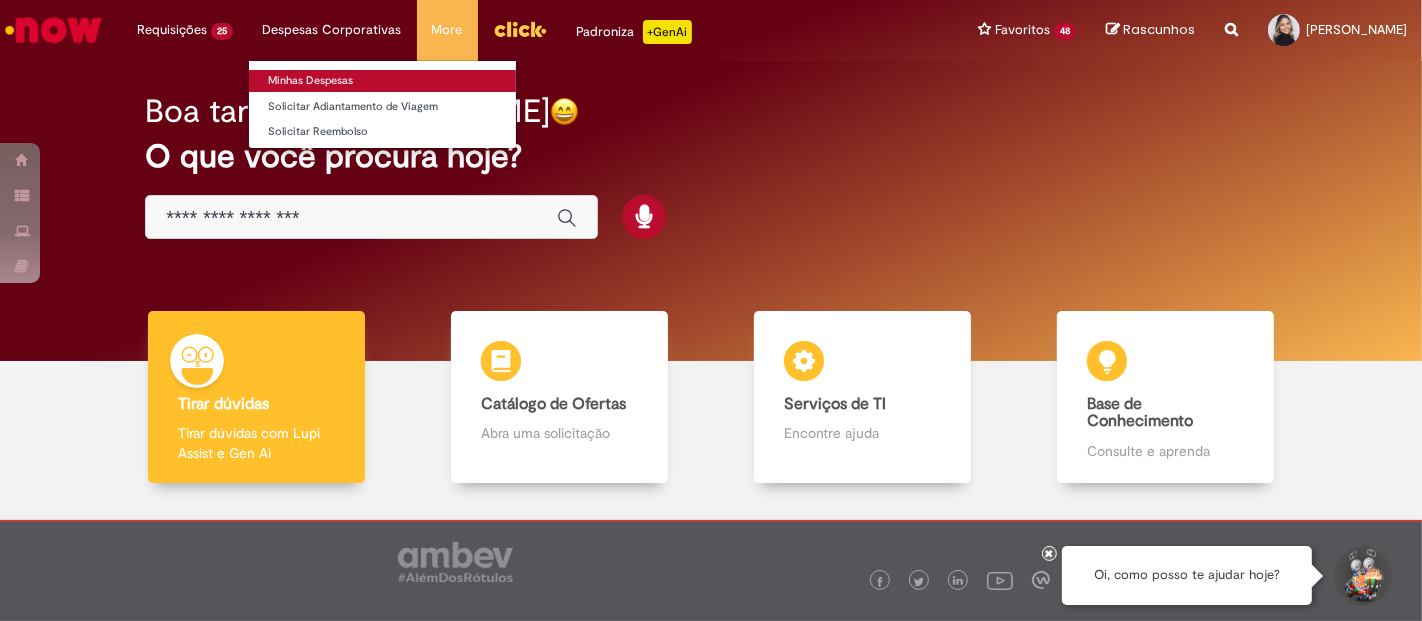 click on "Minhas Despesas" at bounding box center (382, 81) 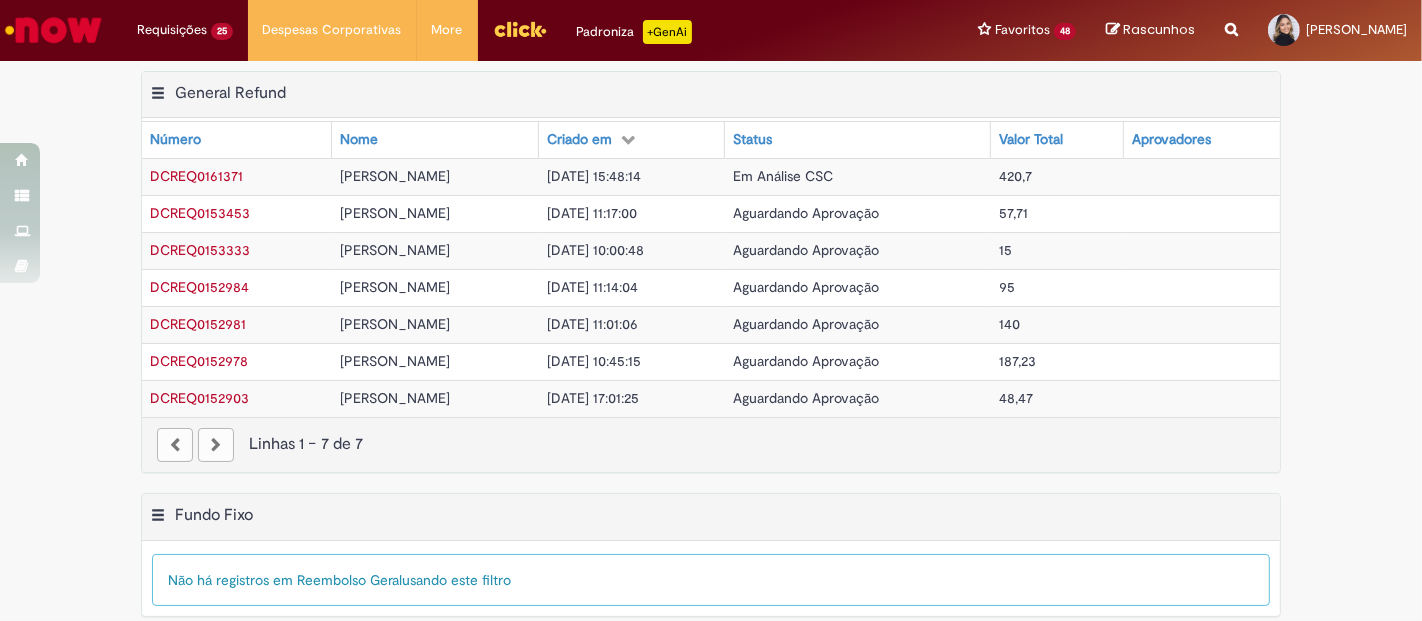 click on "Em Análise CSC" at bounding box center [783, 176] 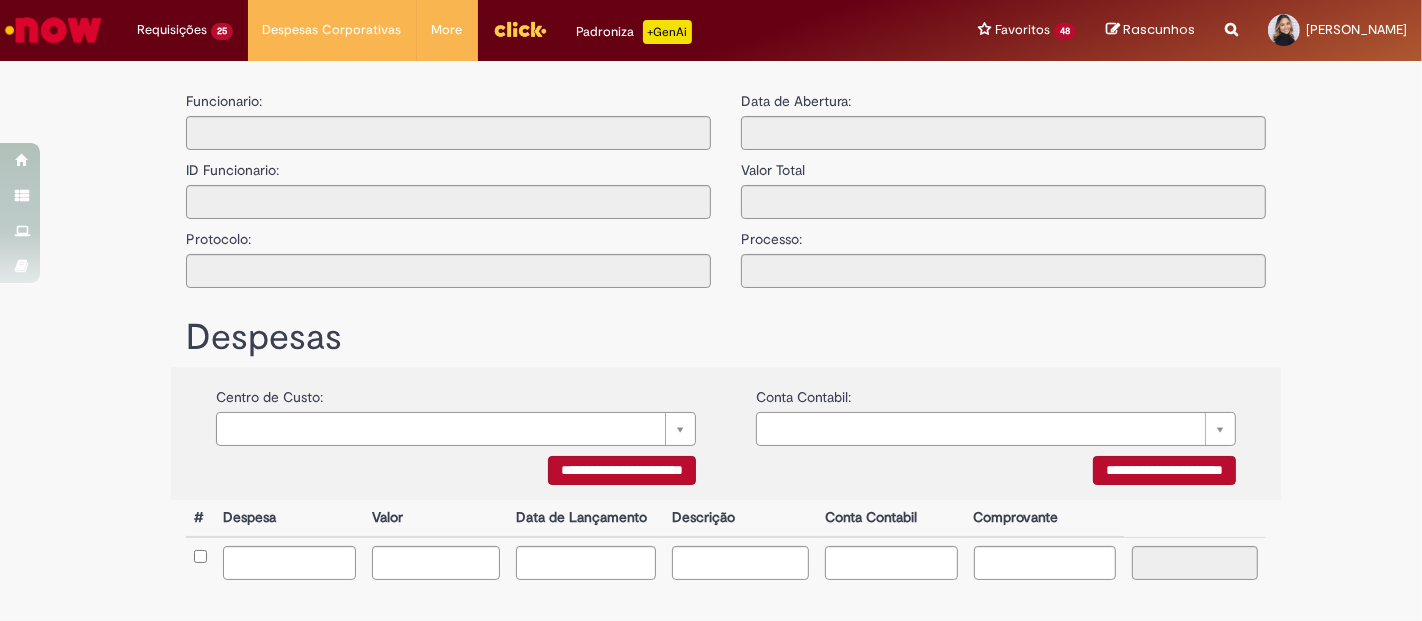 type on "**********" 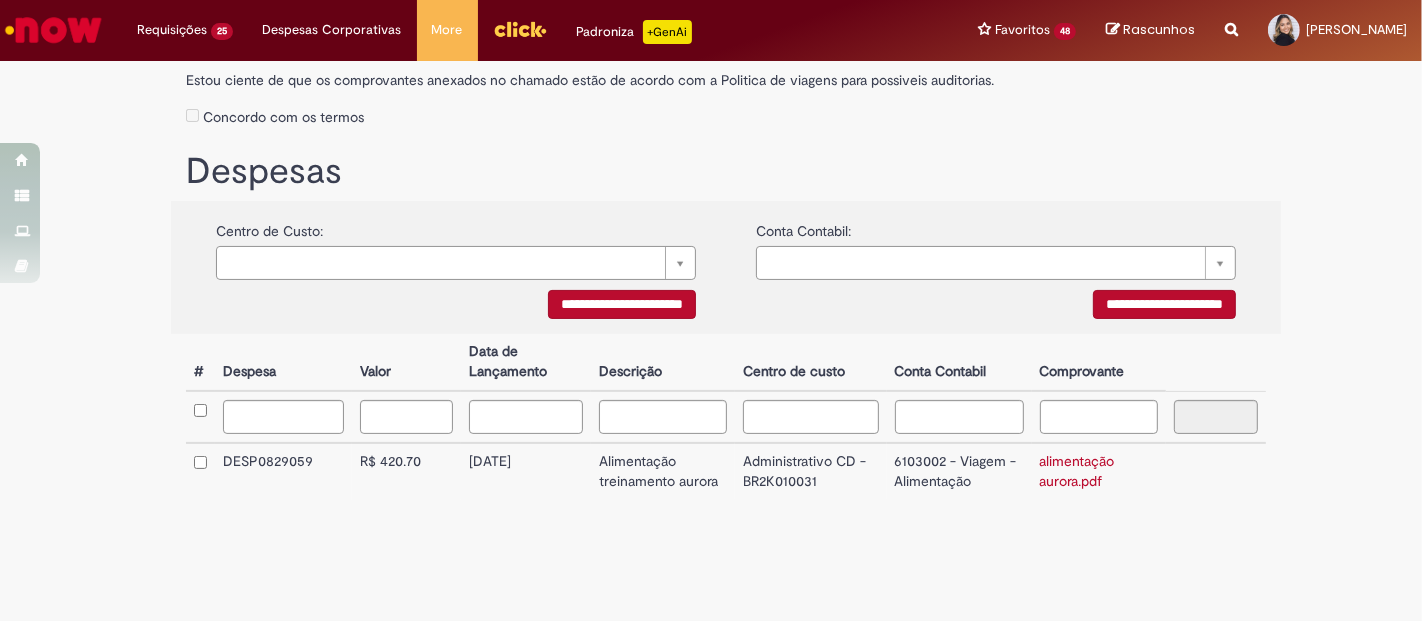 scroll, scrollTop: 0, scrollLeft: 0, axis: both 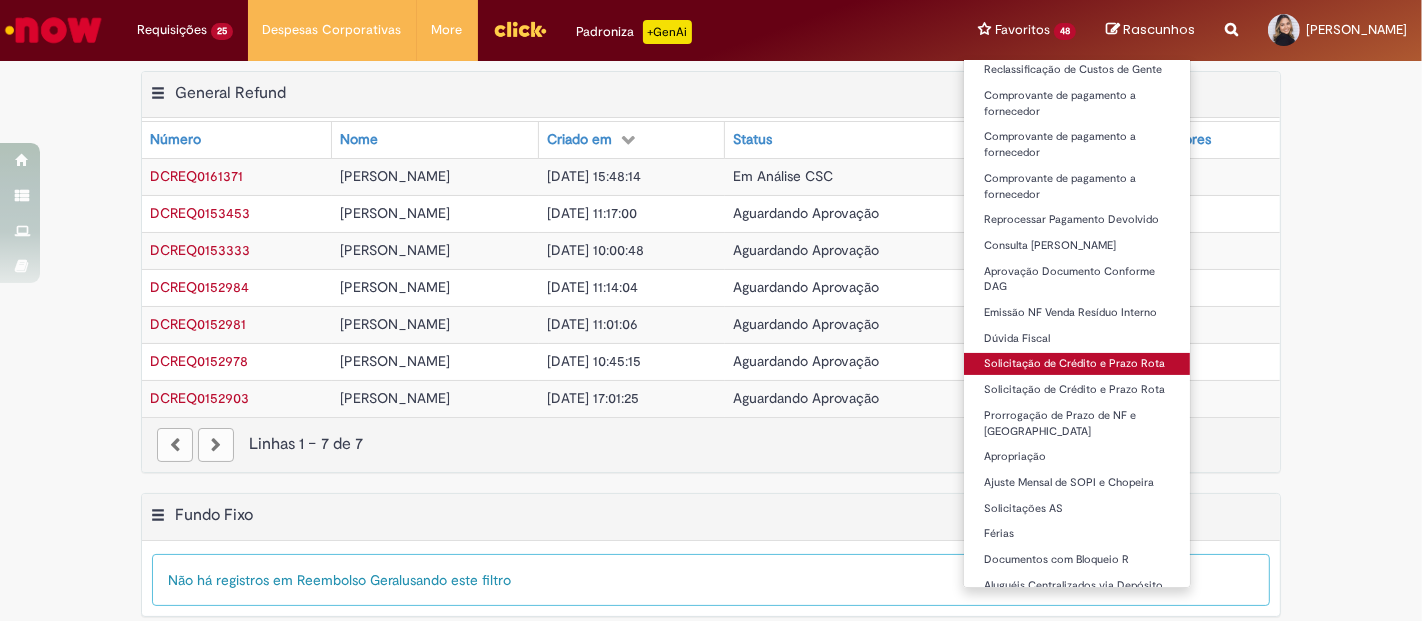 click on "Solicitação de Crédito e Prazo Rota" at bounding box center (1077, 364) 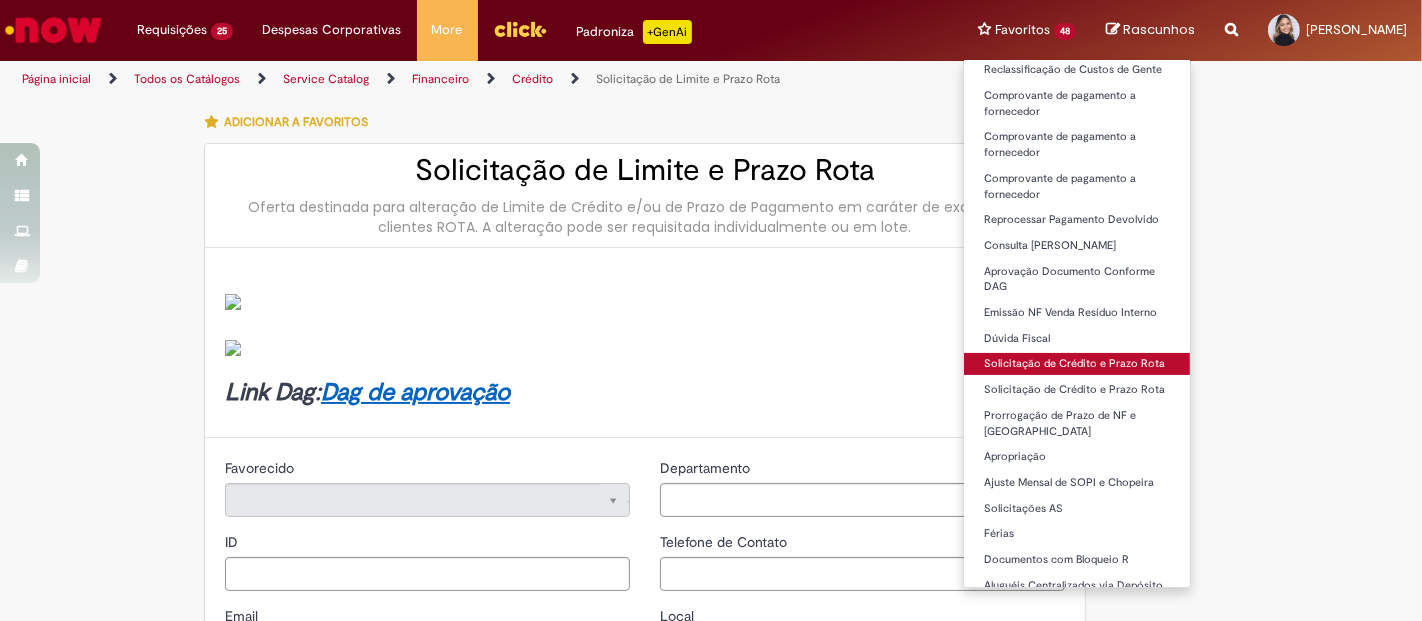 type on "********" 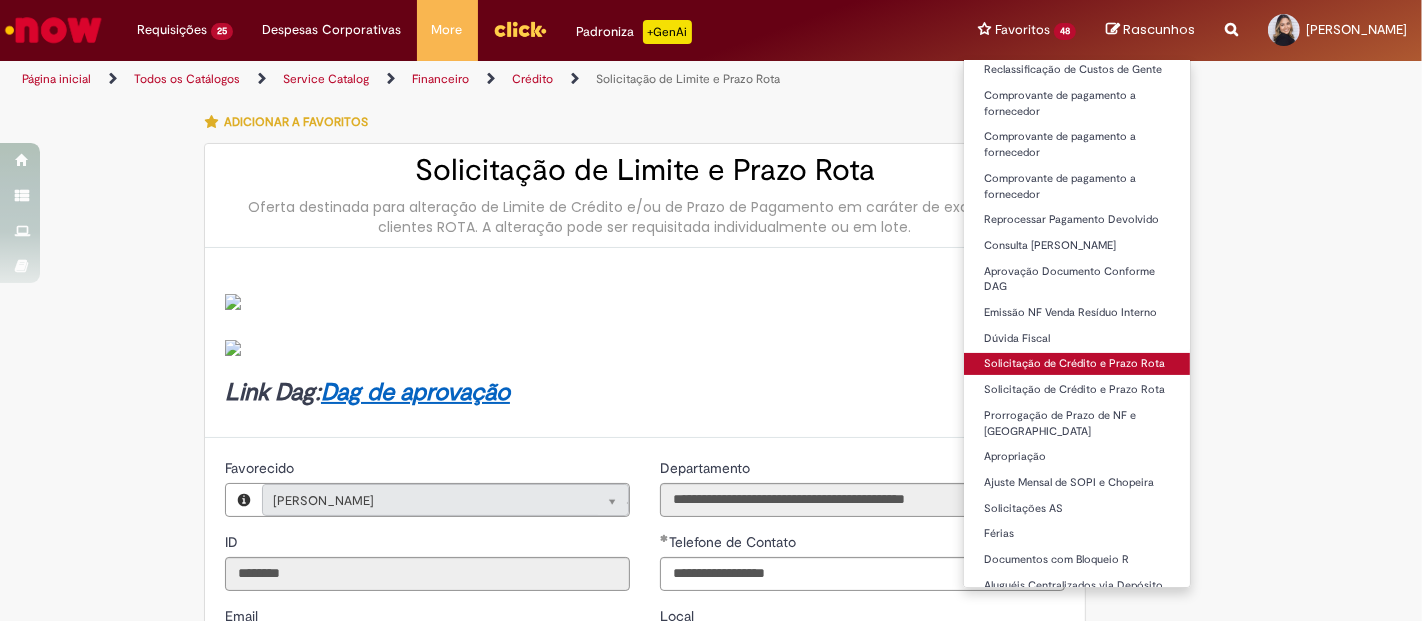type on "**********" 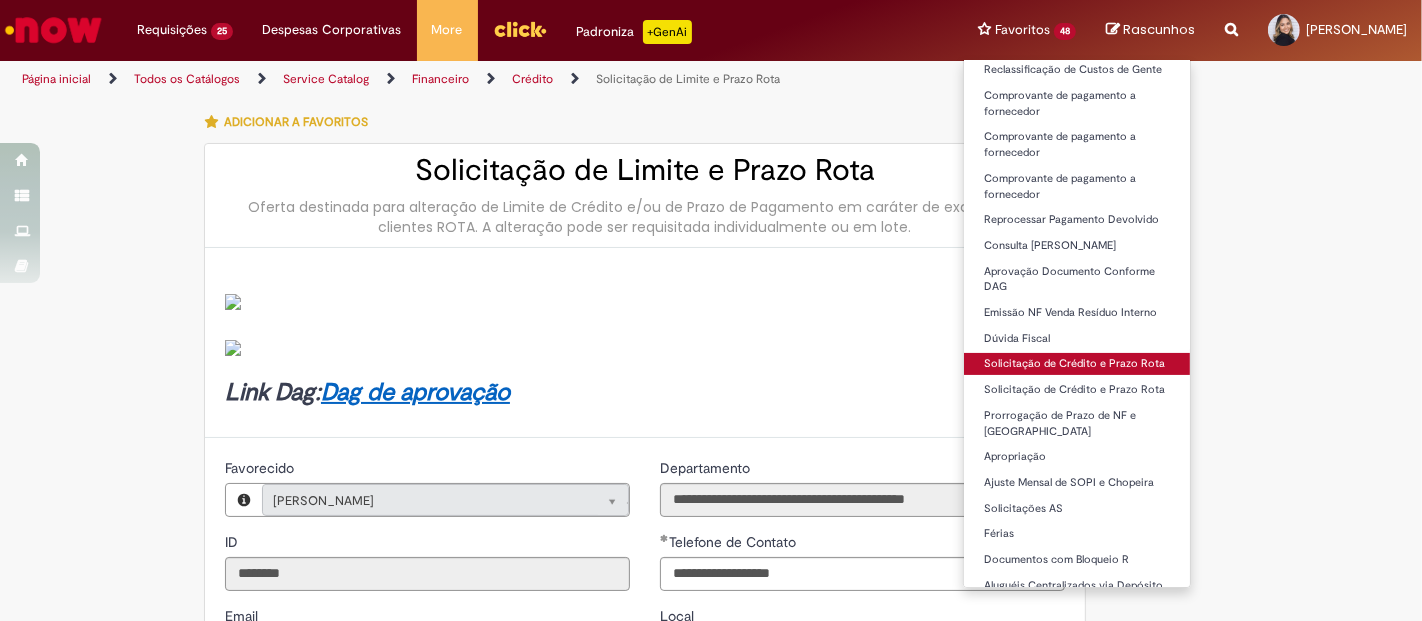 type on "**********" 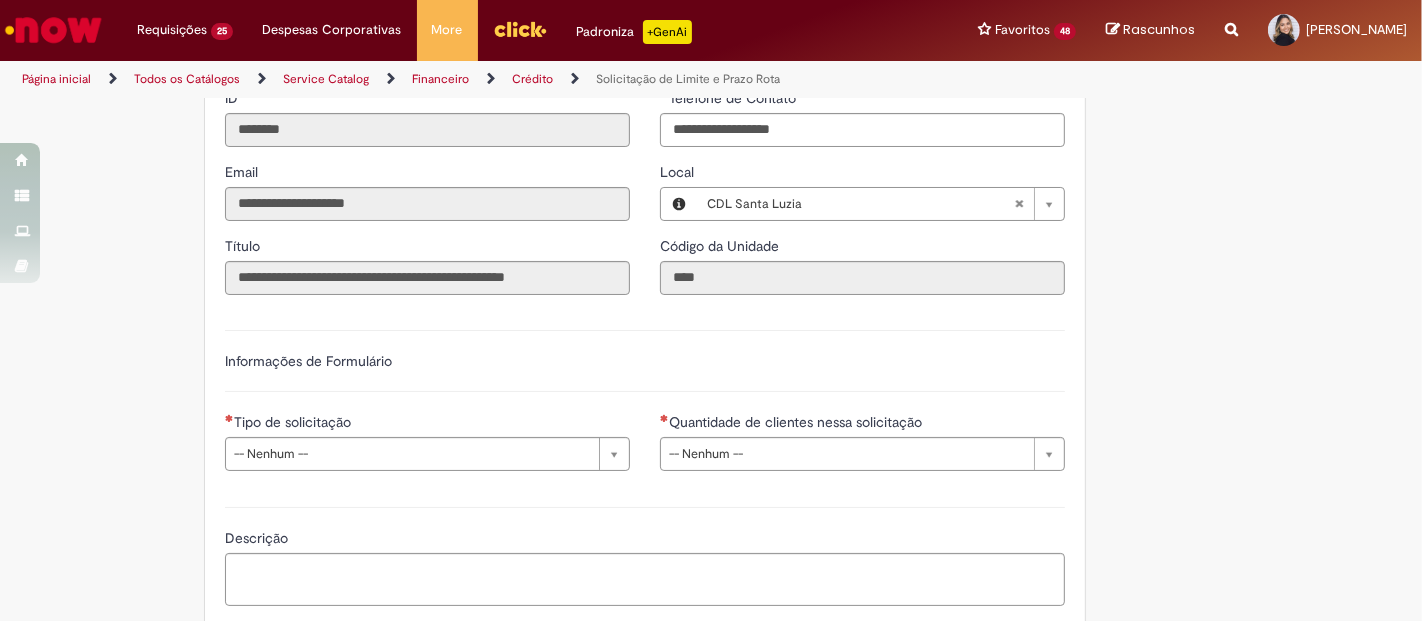 scroll, scrollTop: 666, scrollLeft: 0, axis: vertical 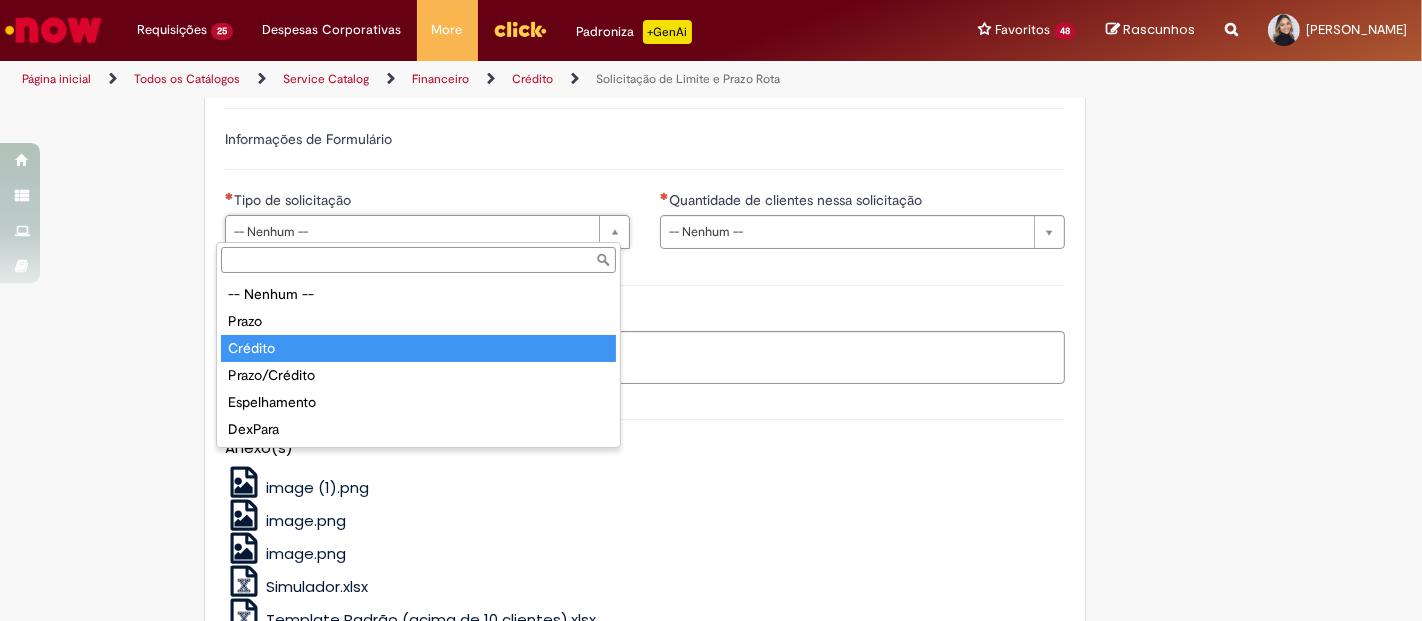 drag, startPoint x: 471, startPoint y: 335, endPoint x: 482, endPoint y: 335, distance: 11 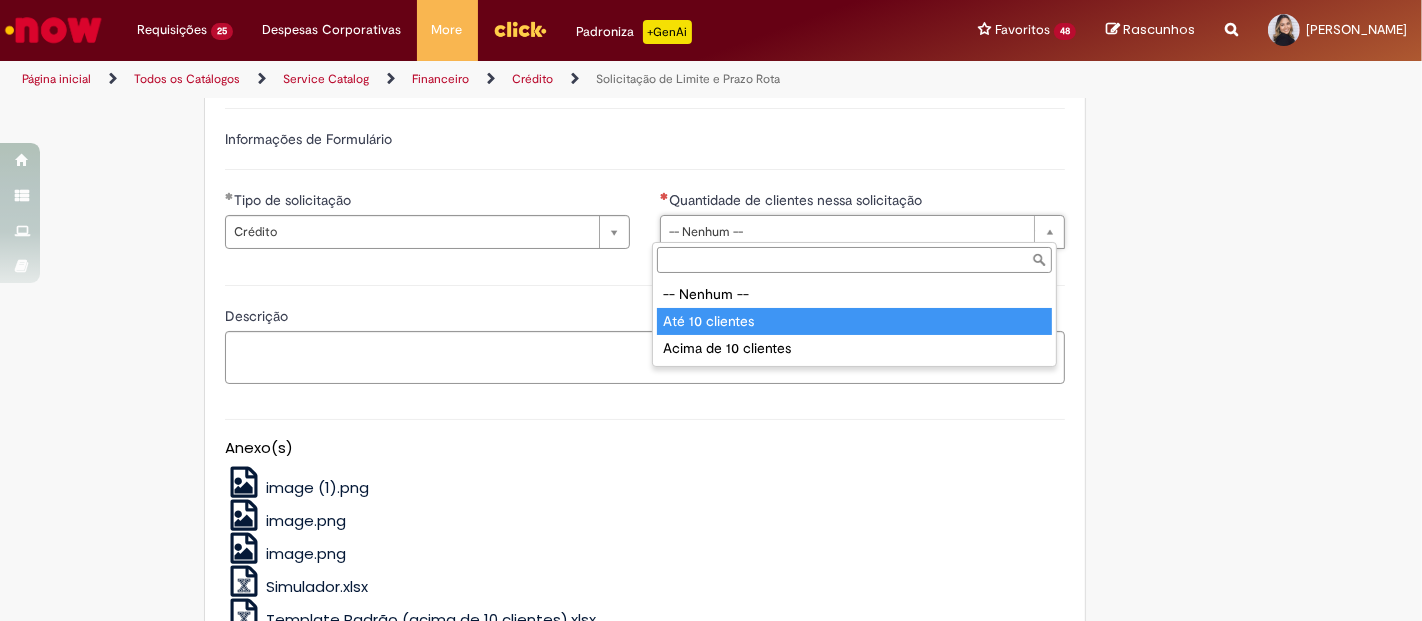 type on "**********" 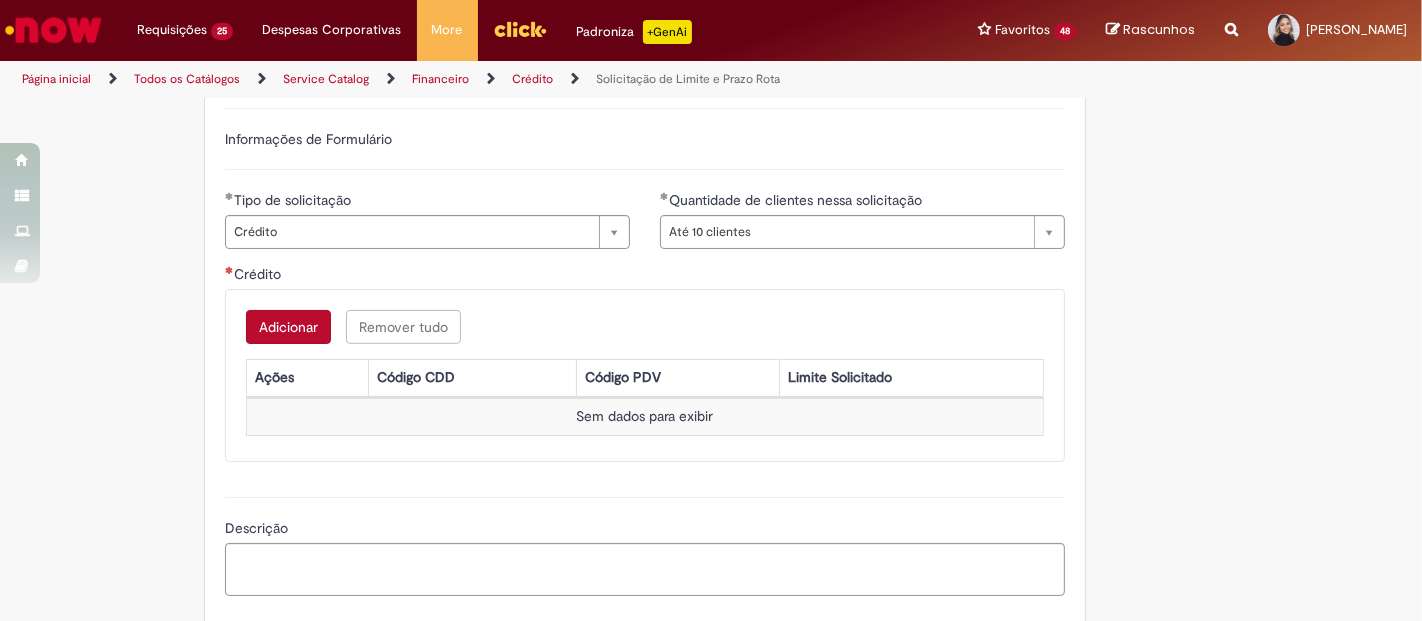 click on "Adicionar" at bounding box center [288, 327] 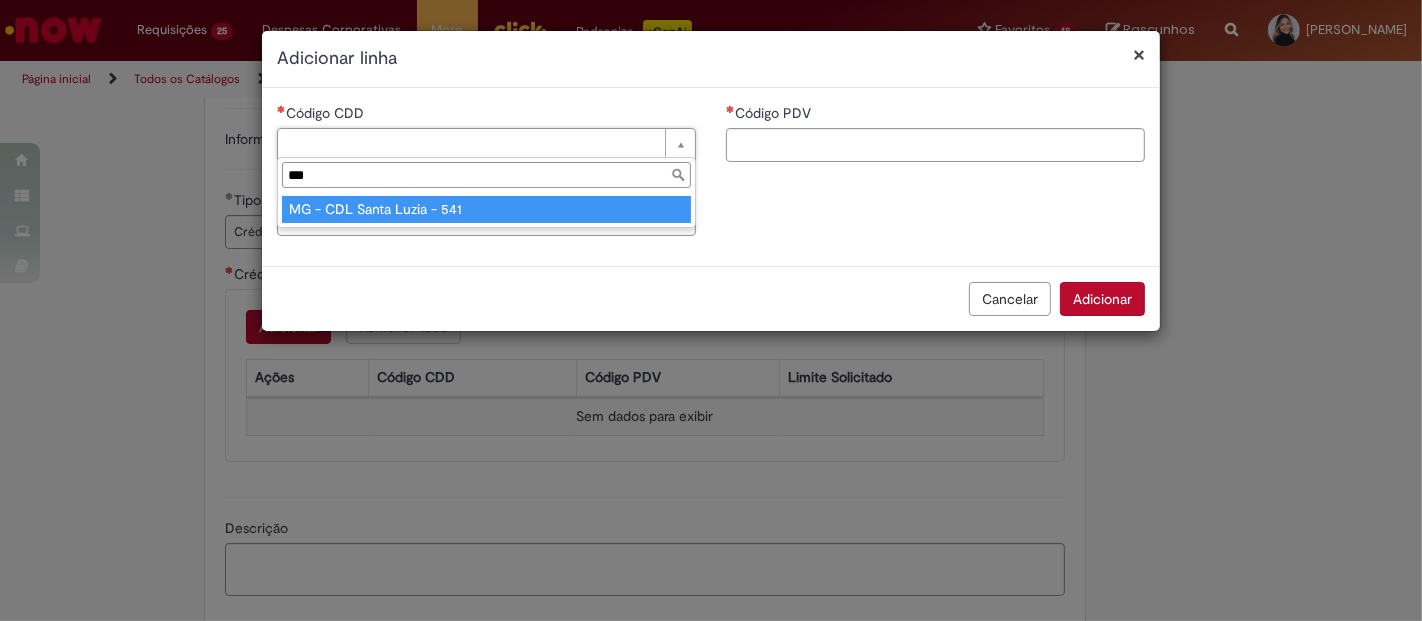 type on "***" 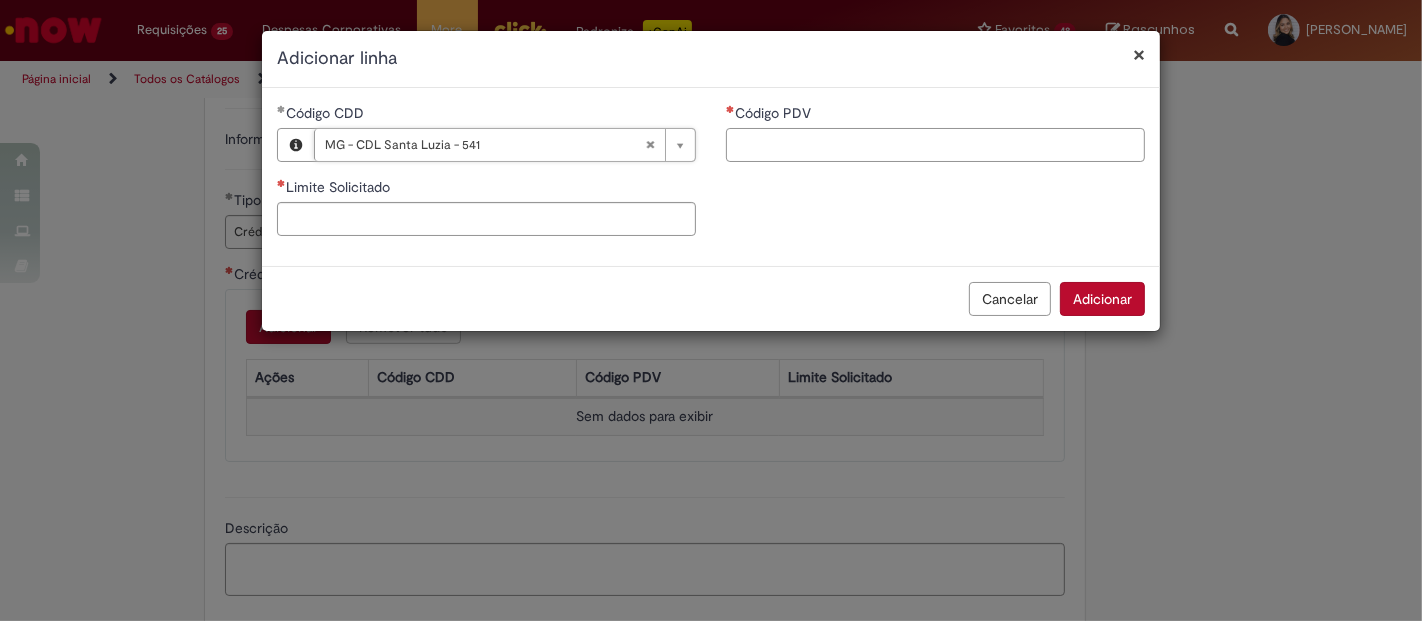 click on "Código PDV" at bounding box center (935, 145) 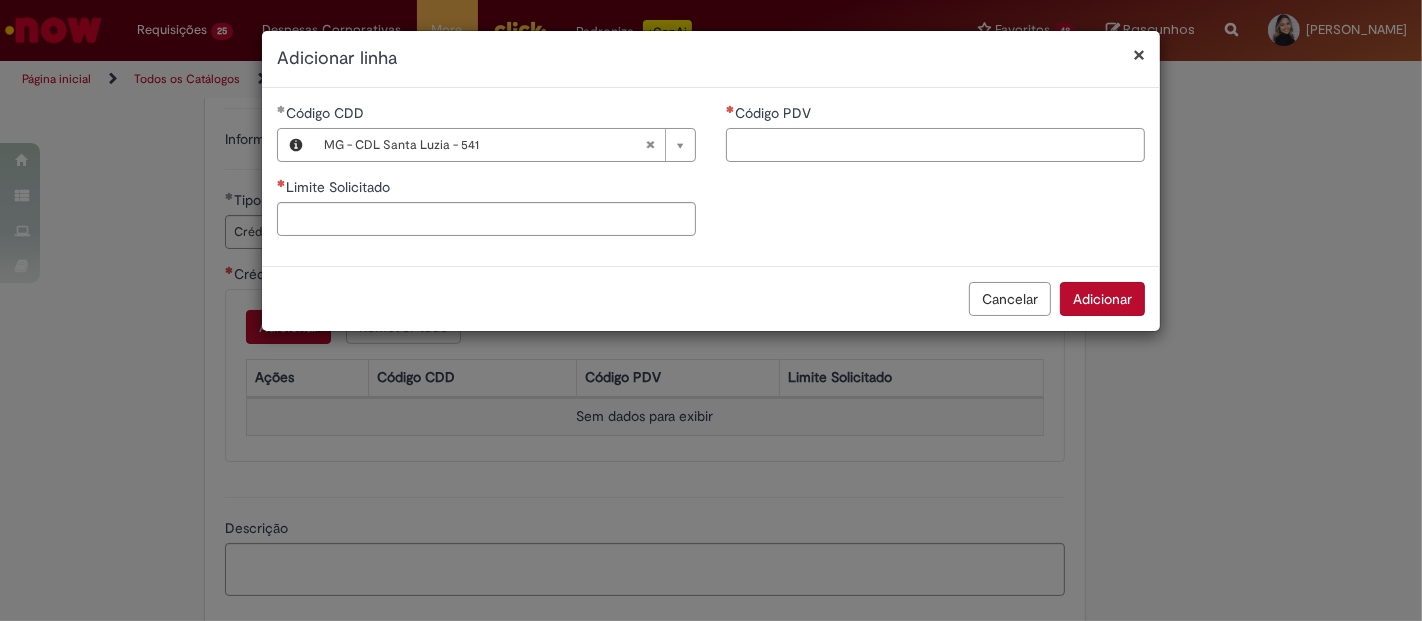paste on "**********" 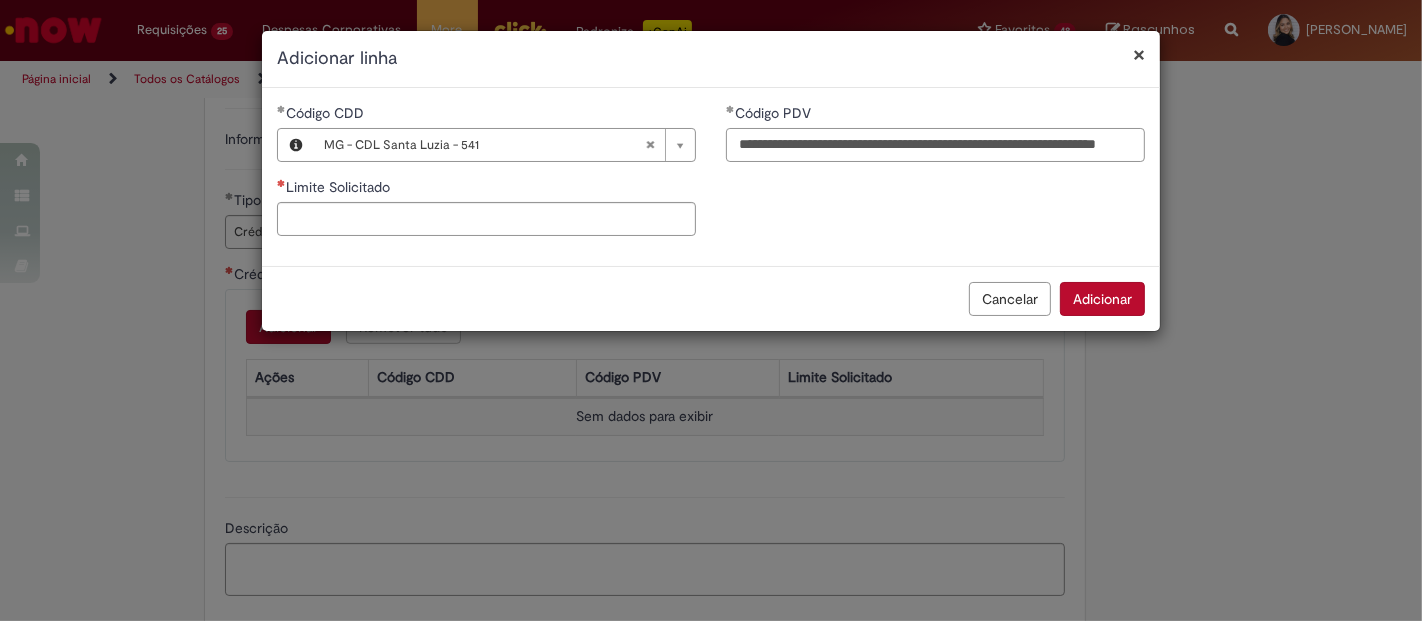 scroll, scrollTop: 0, scrollLeft: 180, axis: horizontal 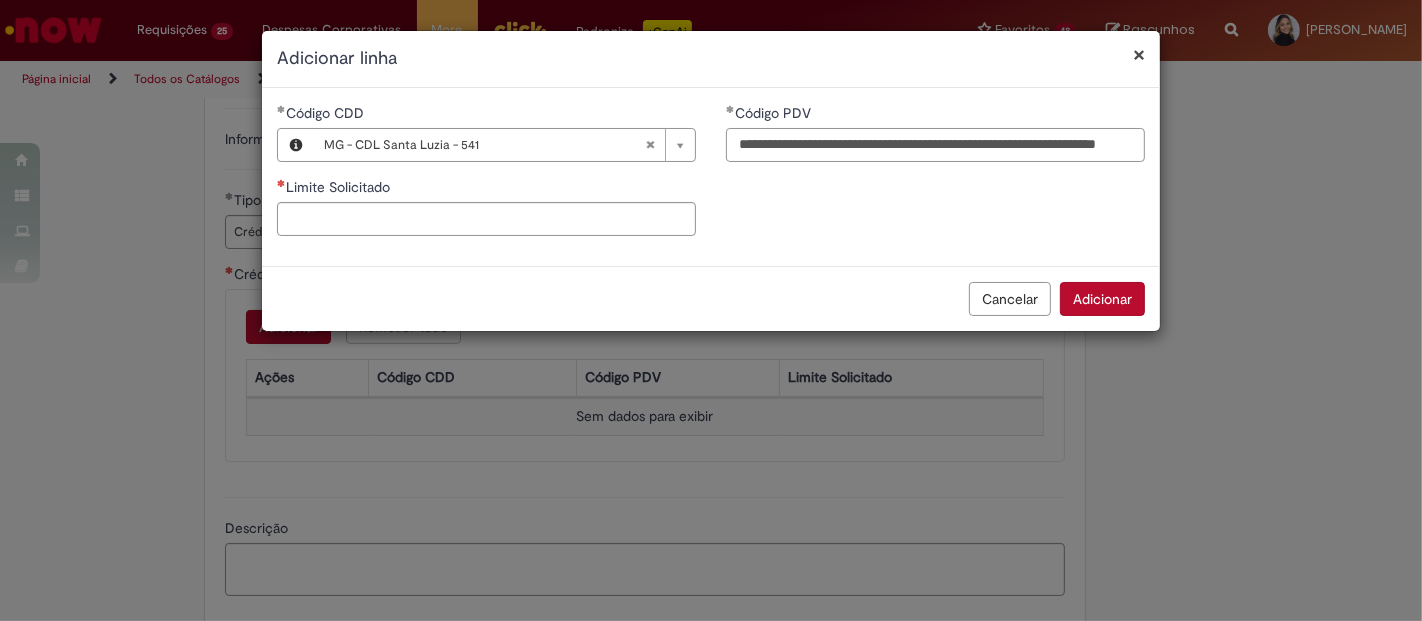 drag, startPoint x: 1039, startPoint y: 141, endPoint x: 688, endPoint y: 141, distance: 351 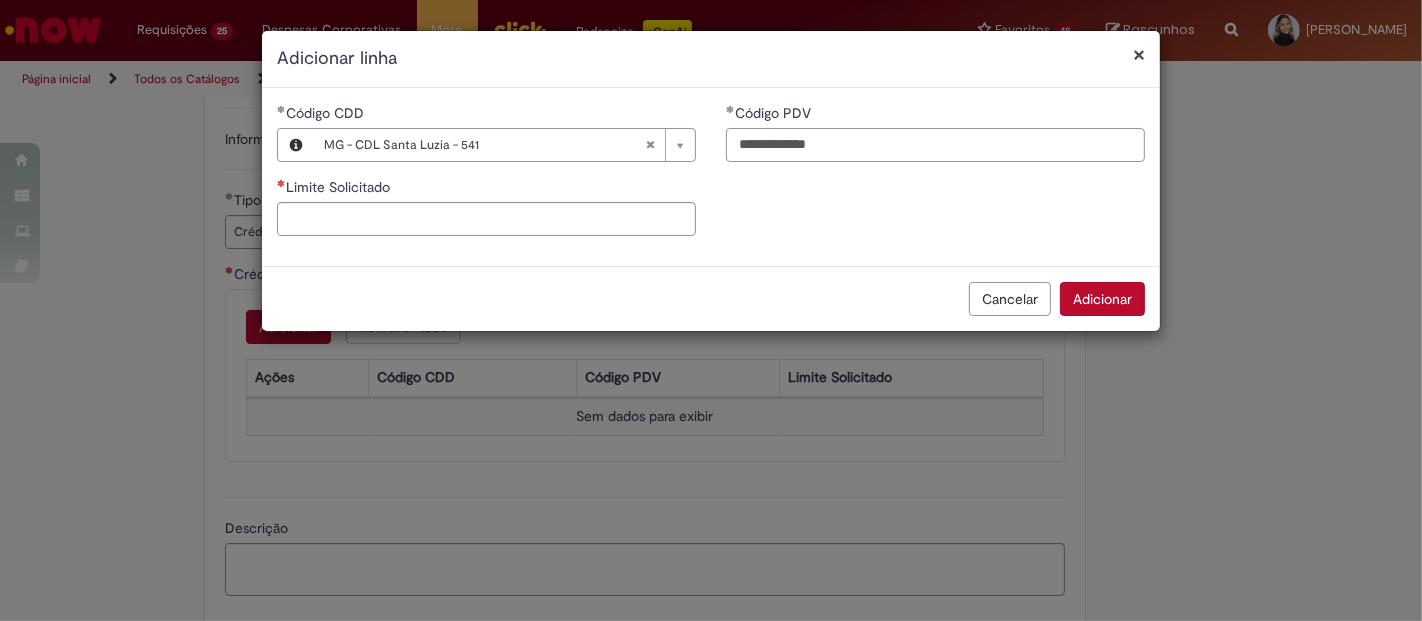 click on "**********" at bounding box center (935, 145) 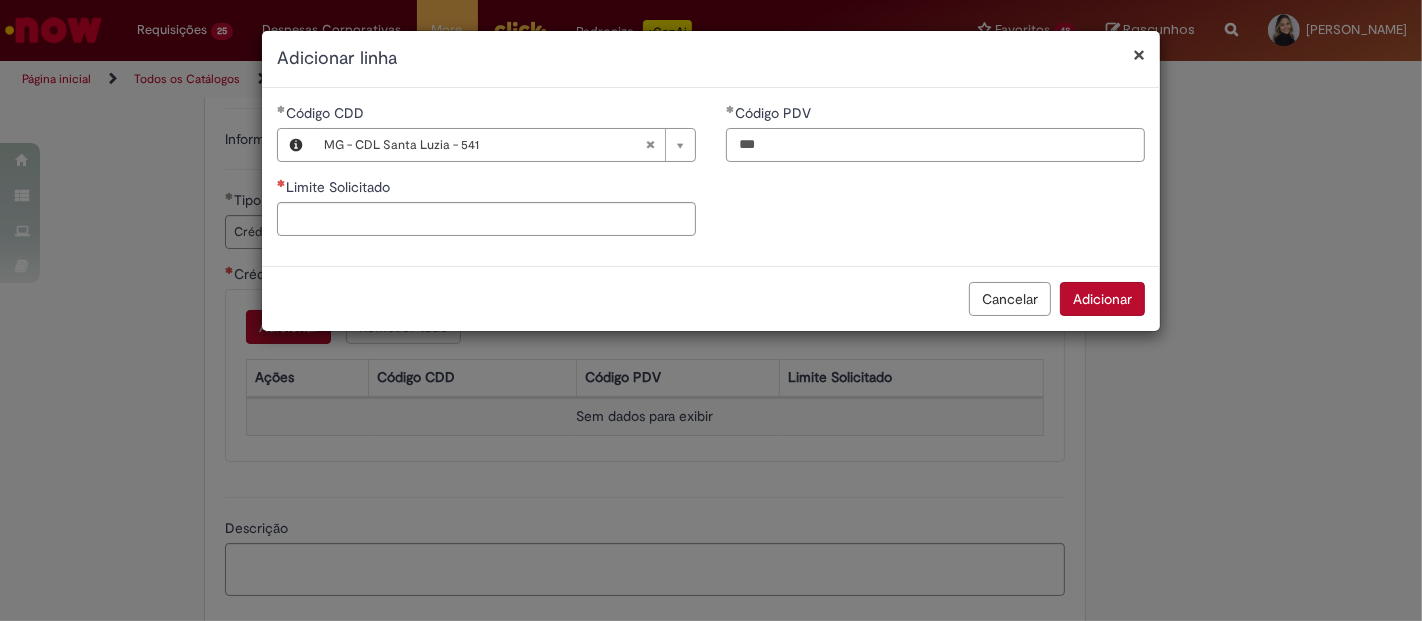 type on "***" 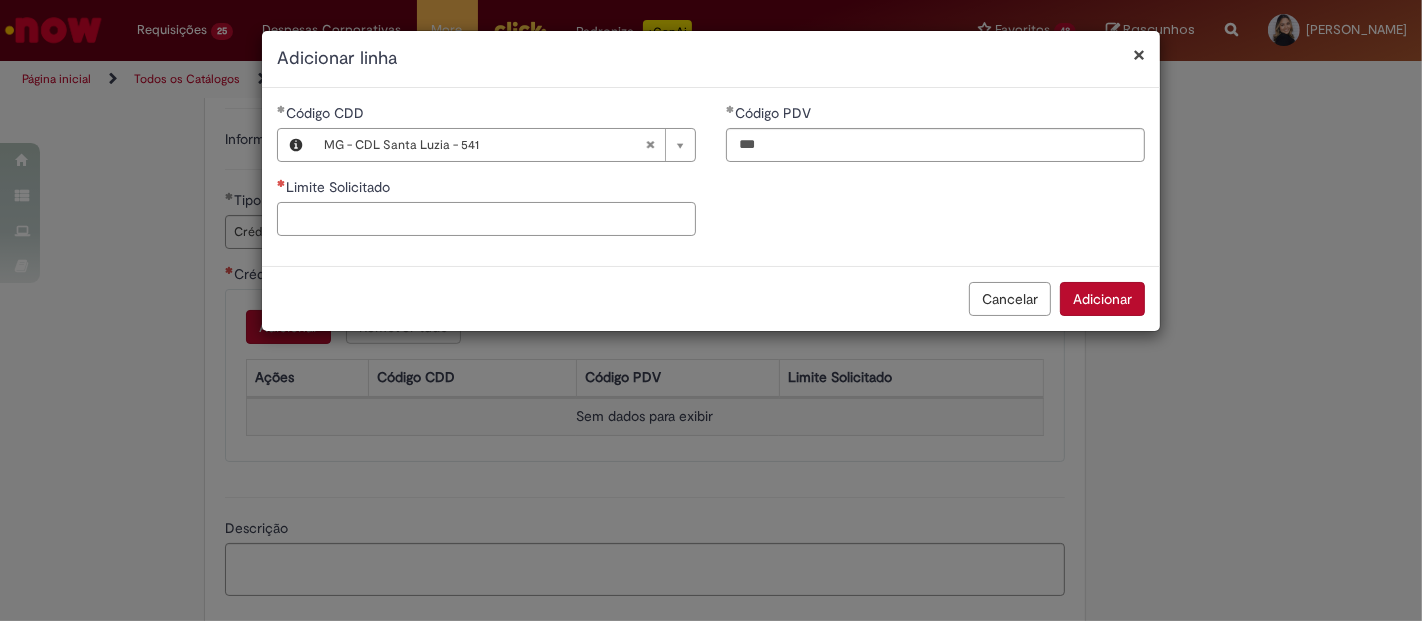 click on "Limite Solicitado" at bounding box center [486, 219] 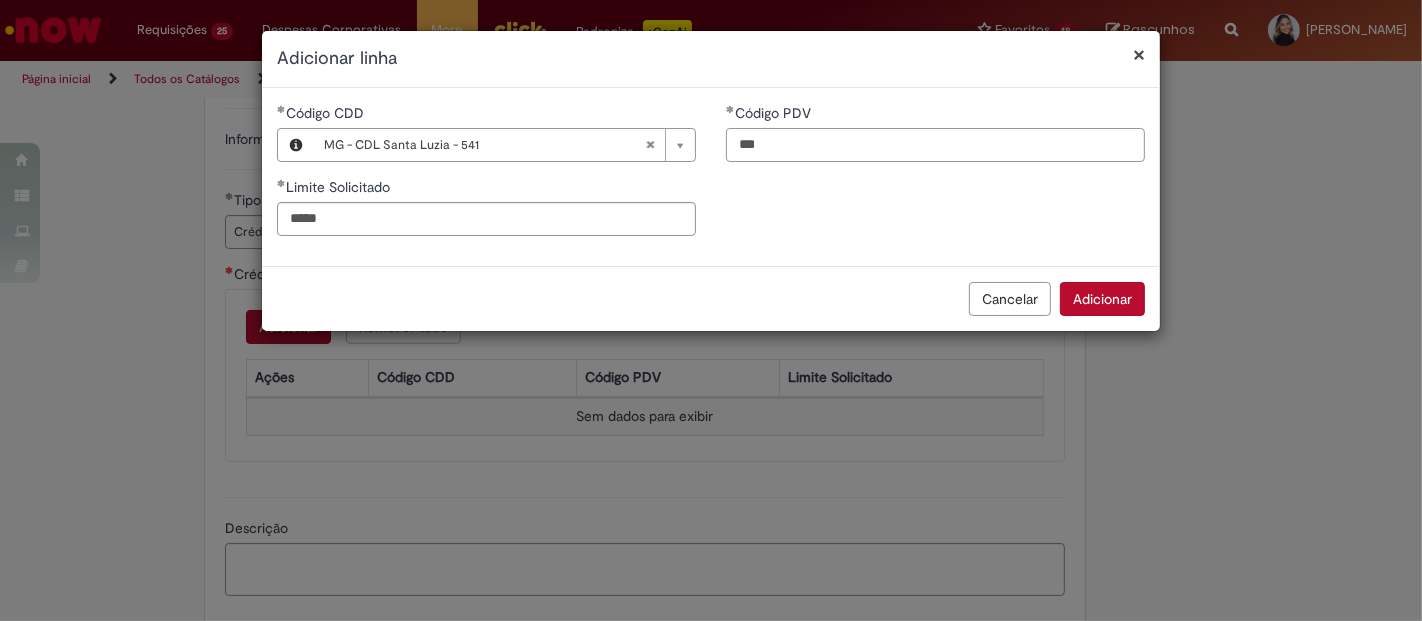 type on "*********" 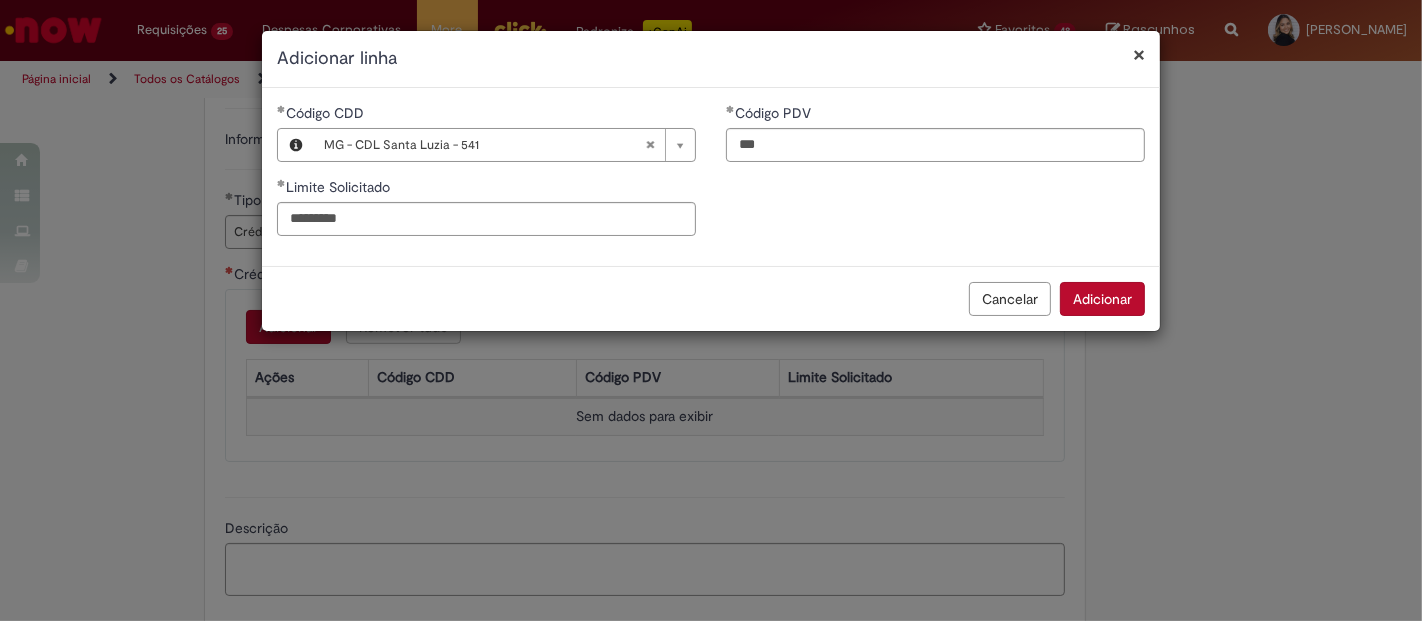 click on "Adicionar" at bounding box center (1102, 299) 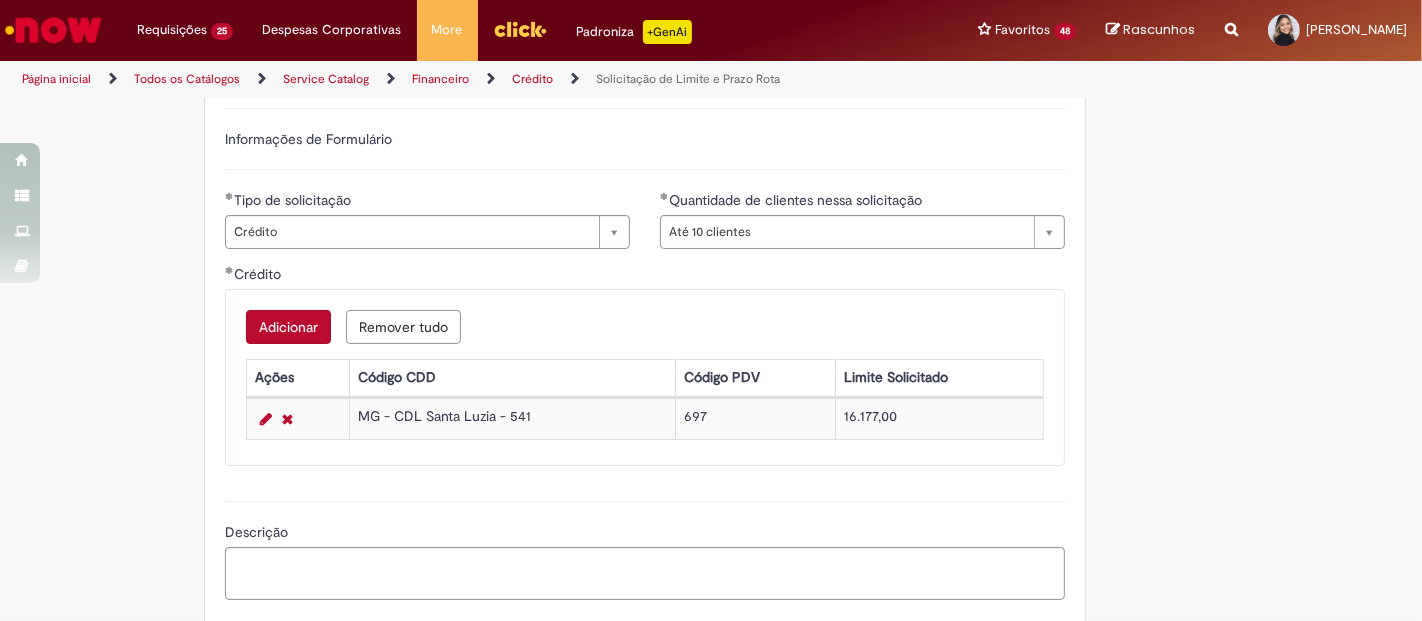 type 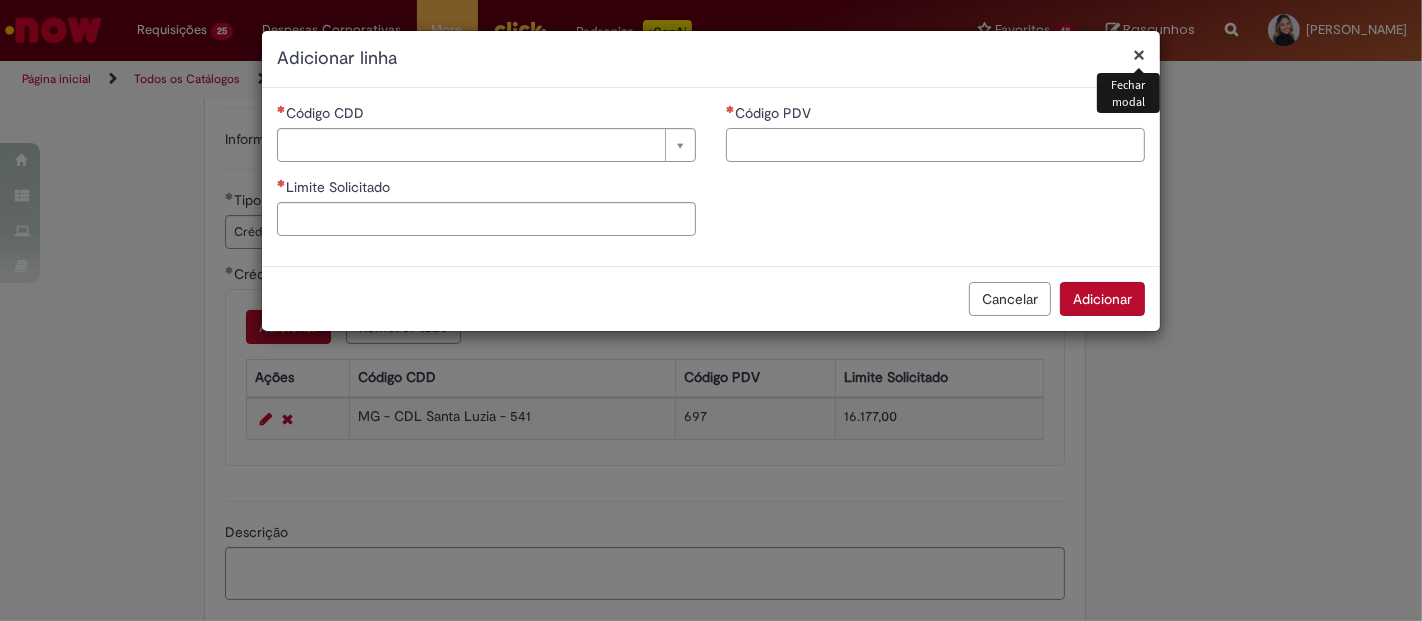 click on "Código PDV" at bounding box center (935, 145) 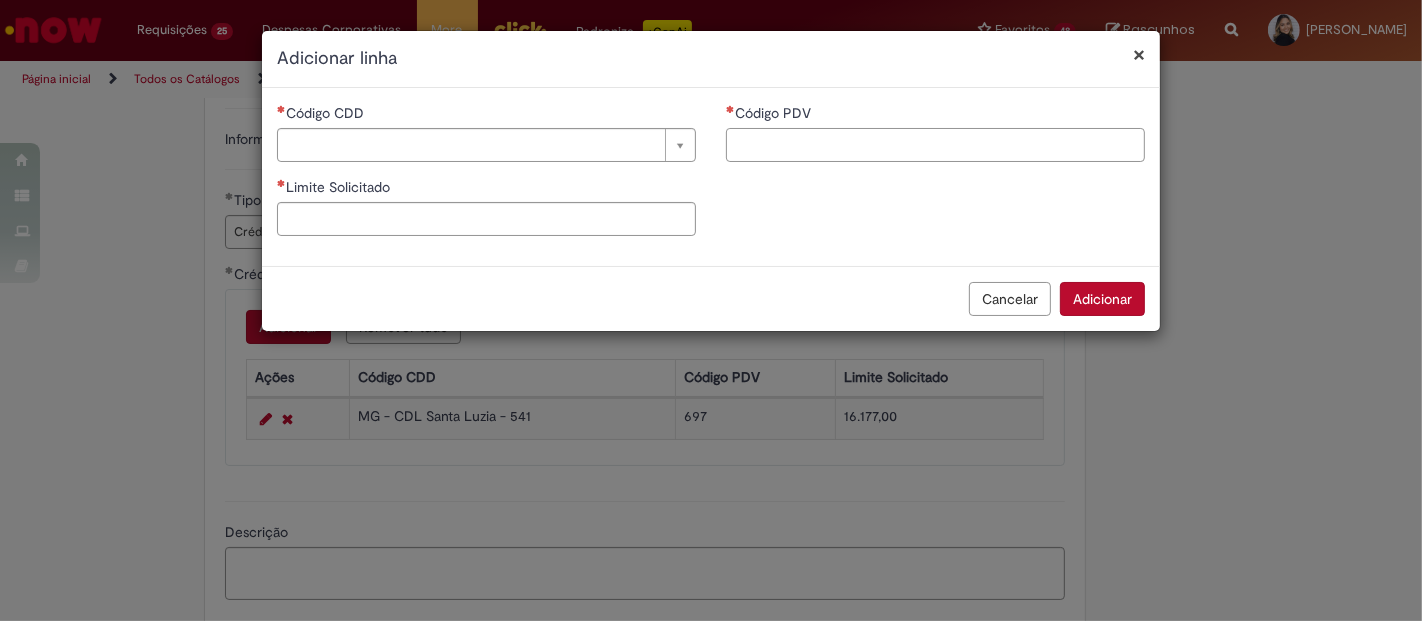 paste on "*****" 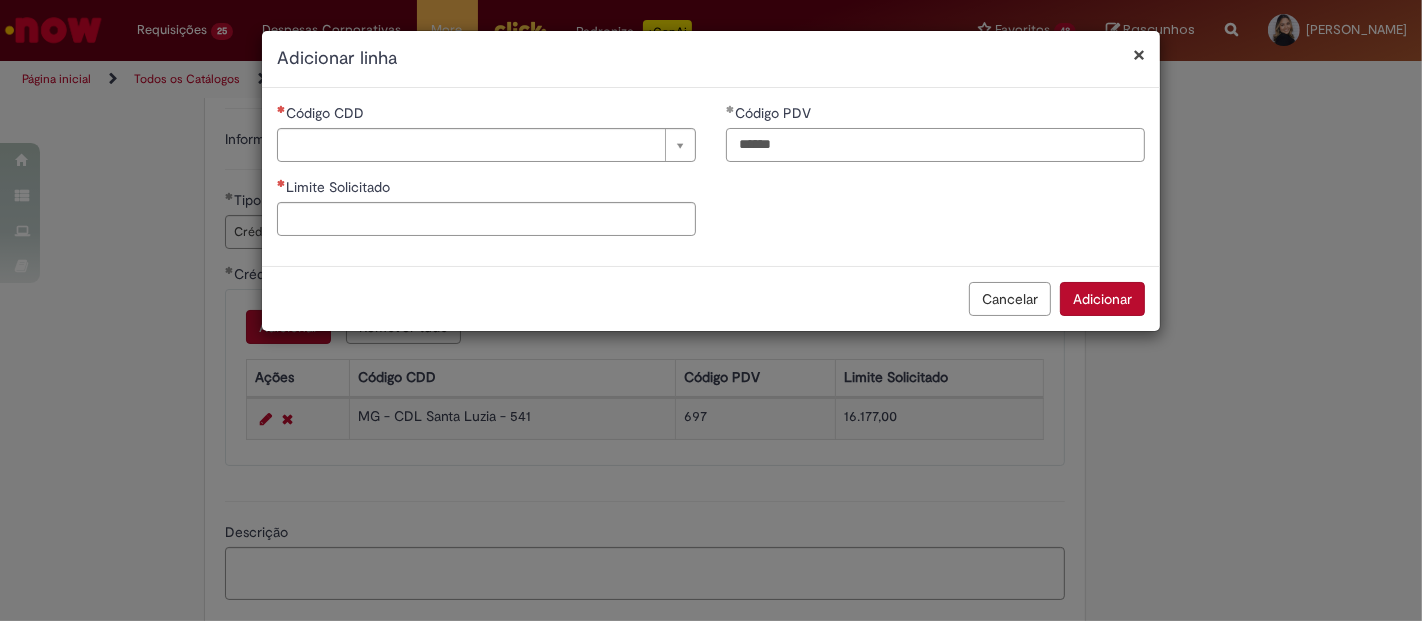 type on "*****" 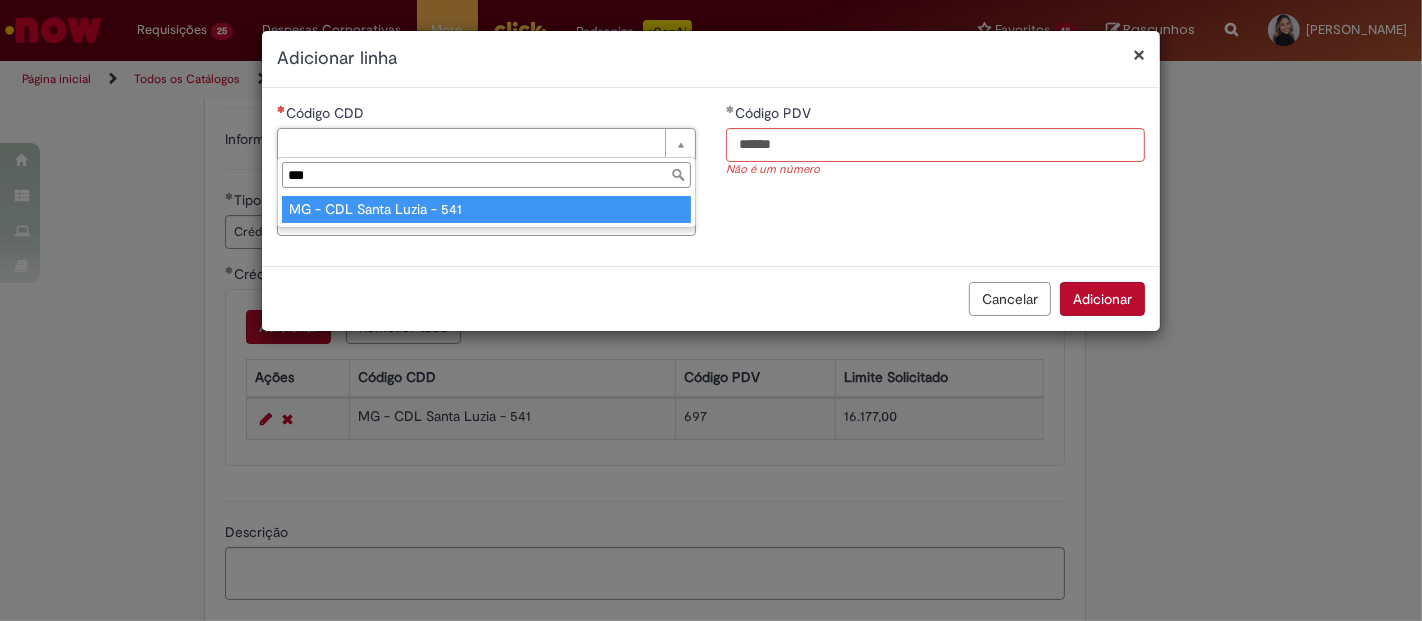 type on "***" 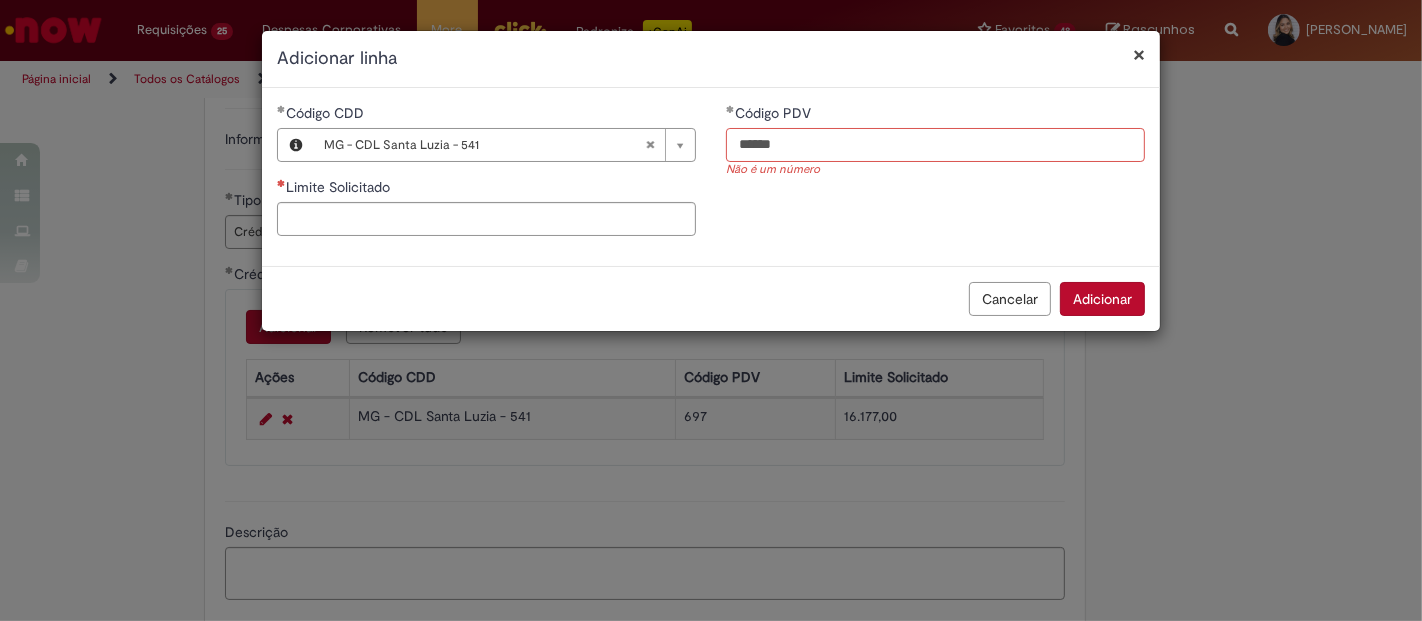 click on "*****" at bounding box center (935, 145) 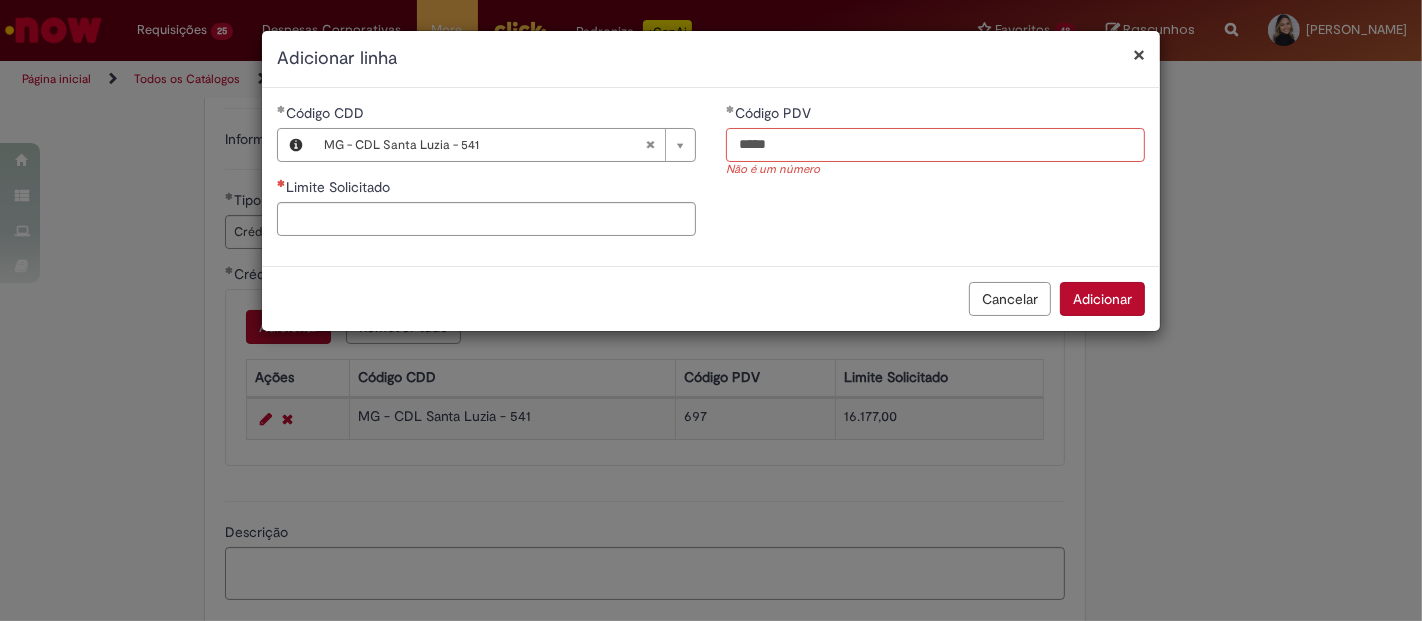 type on "*****" 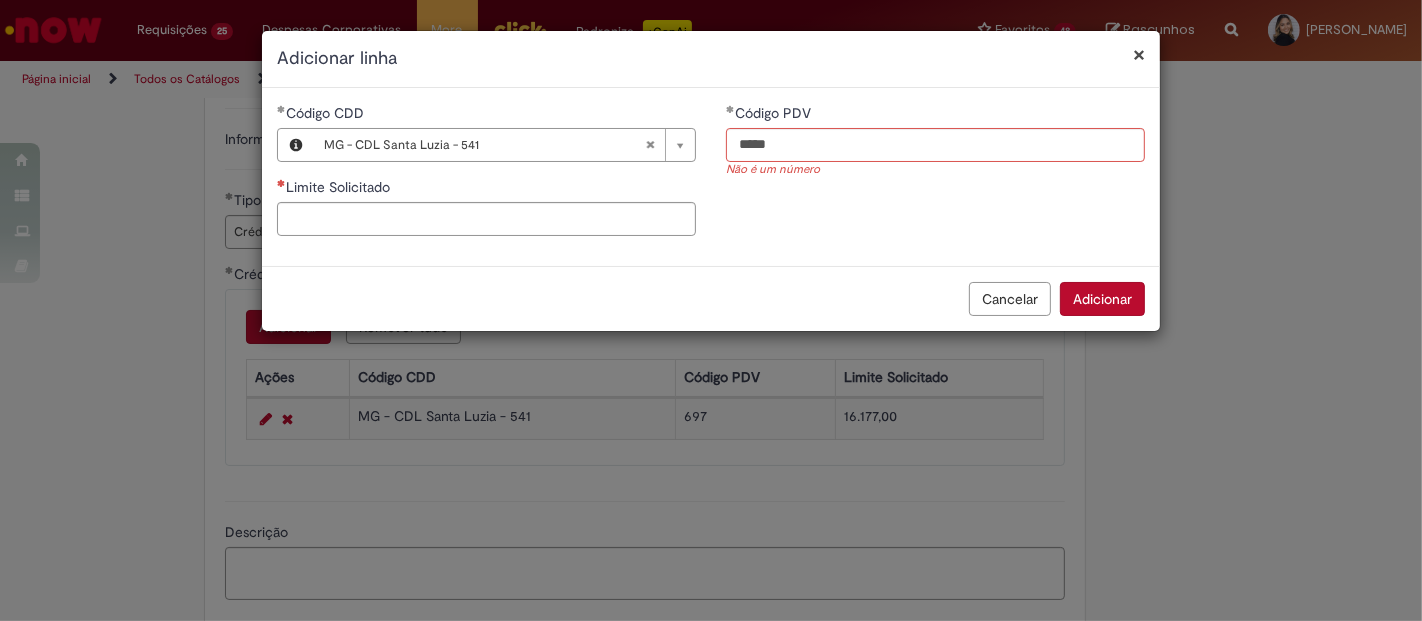 type 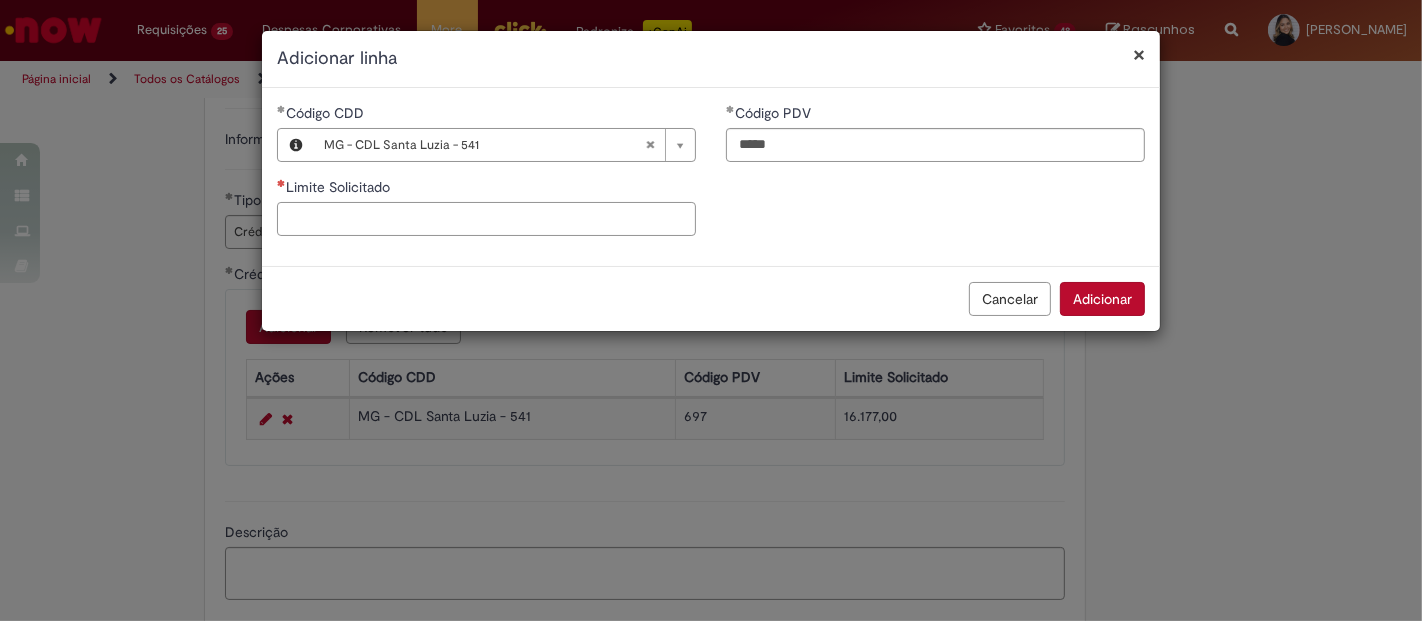 click on "Limite Solicitado" at bounding box center (486, 219) 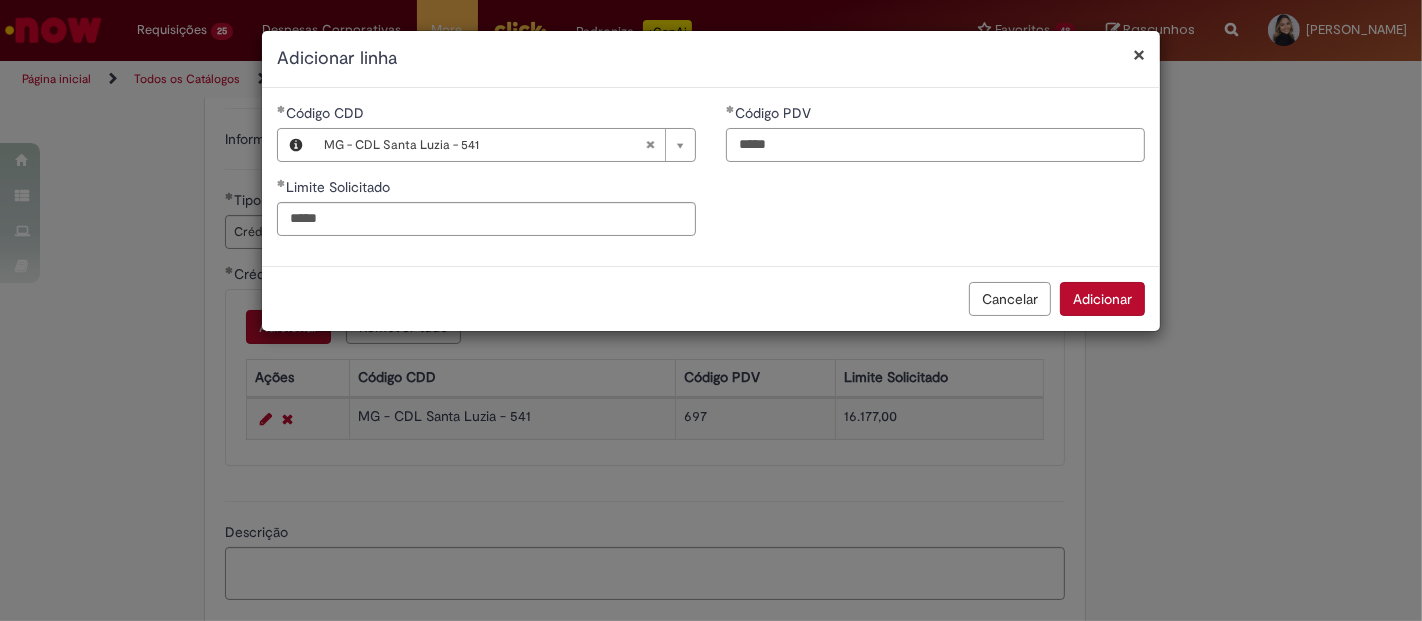 type on "*********" 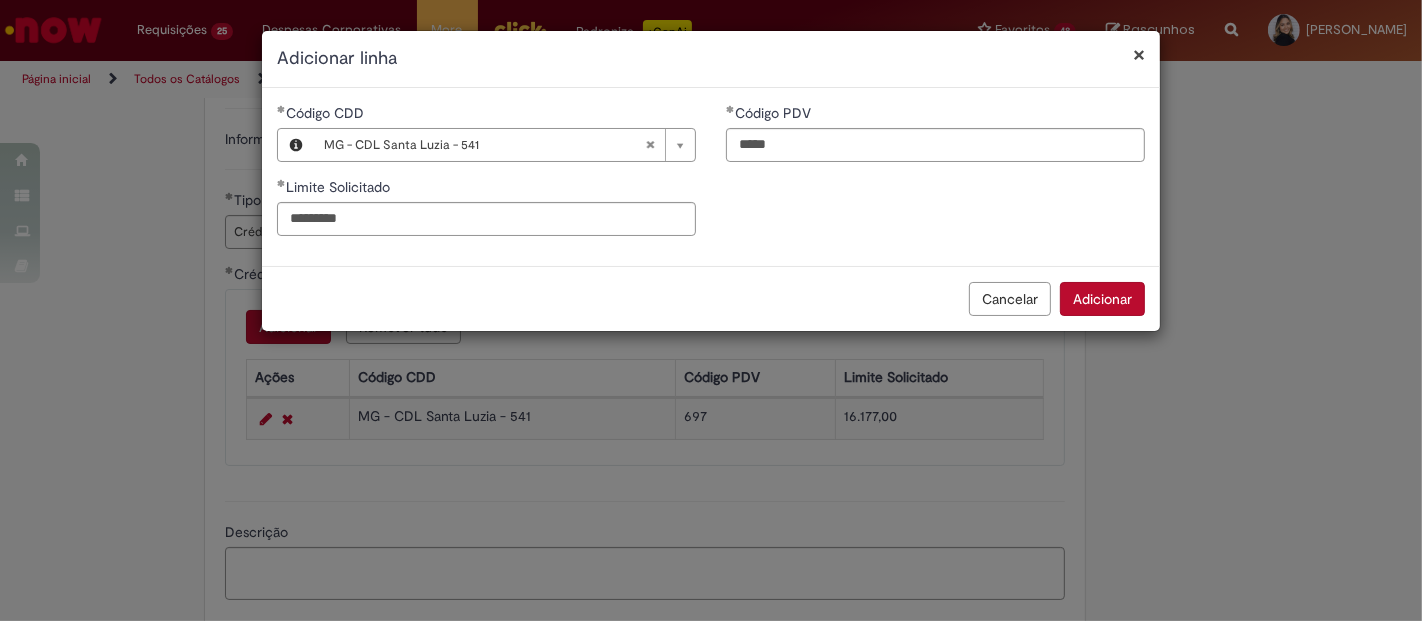 click on "Adicionar" at bounding box center (1102, 299) 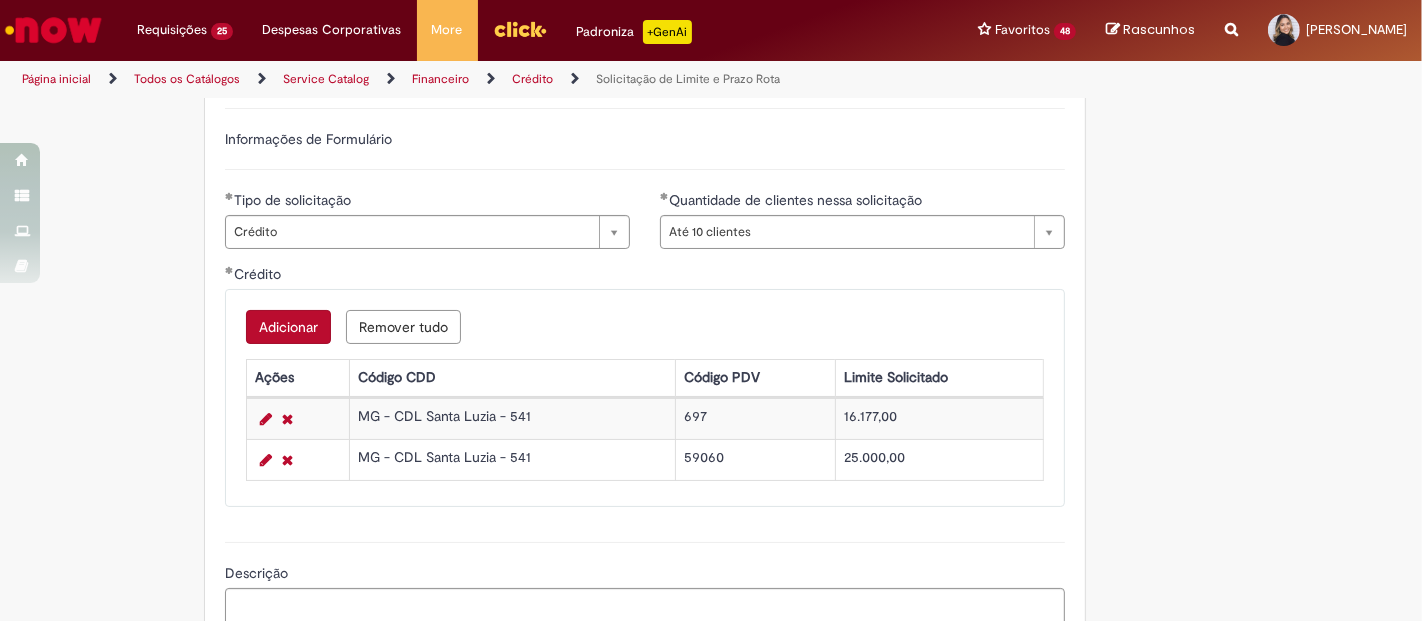 click on "Adicionar" at bounding box center [288, 327] 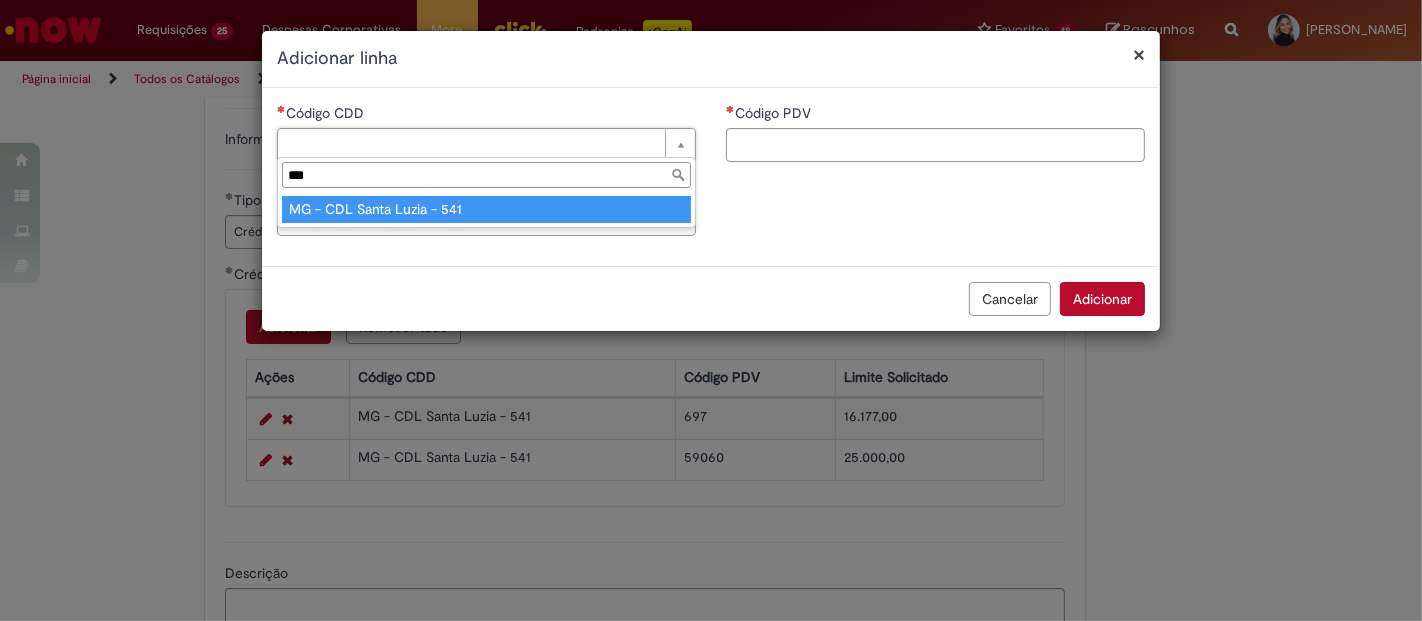 type on "***" 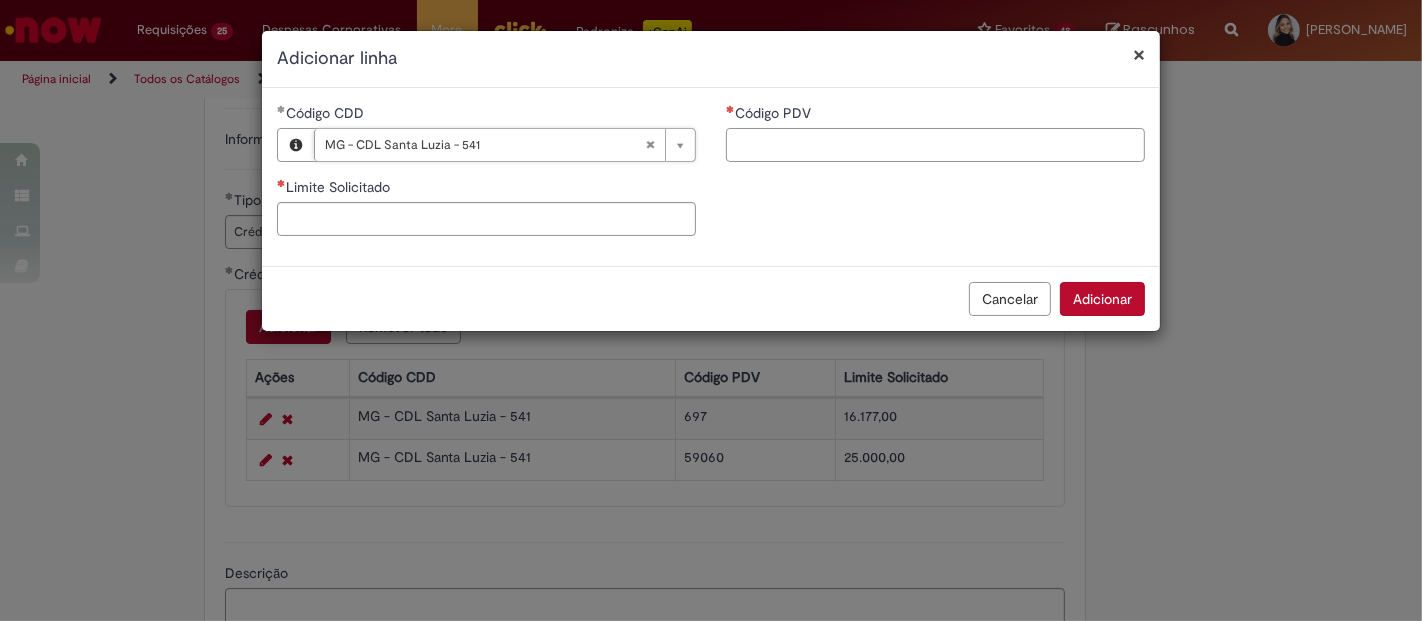 click on "Código PDV" at bounding box center [935, 145] 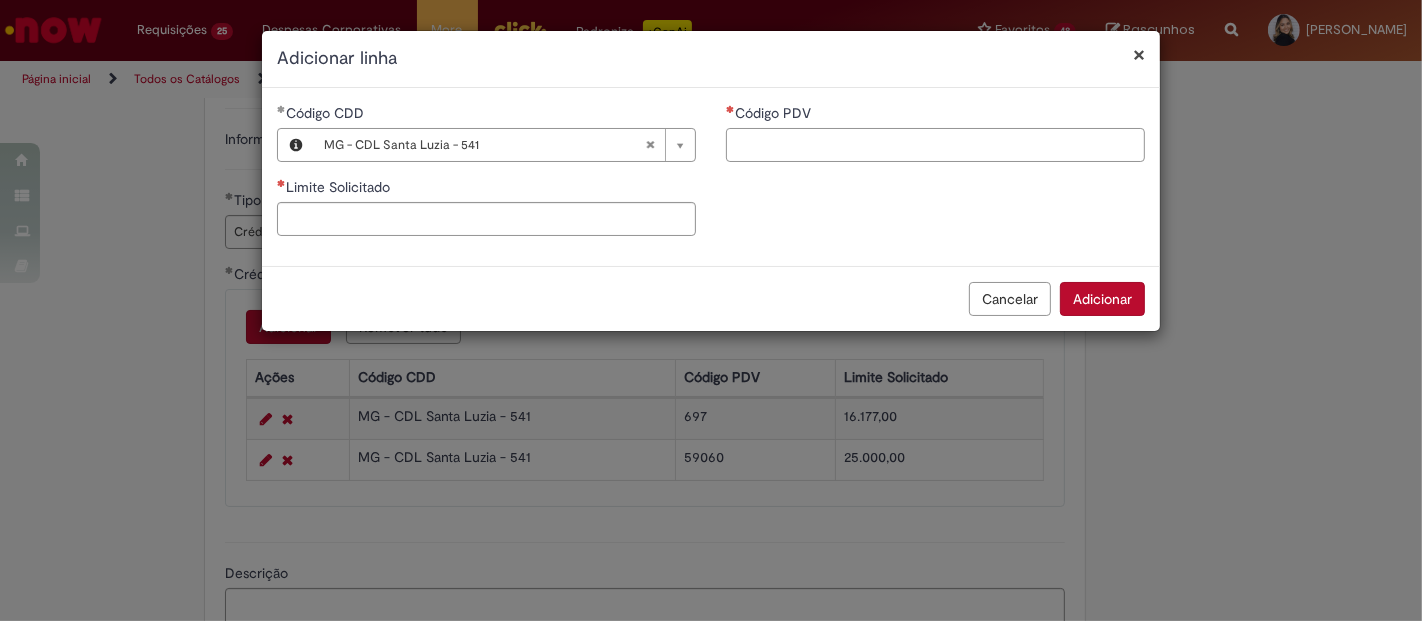 paste on "*****" 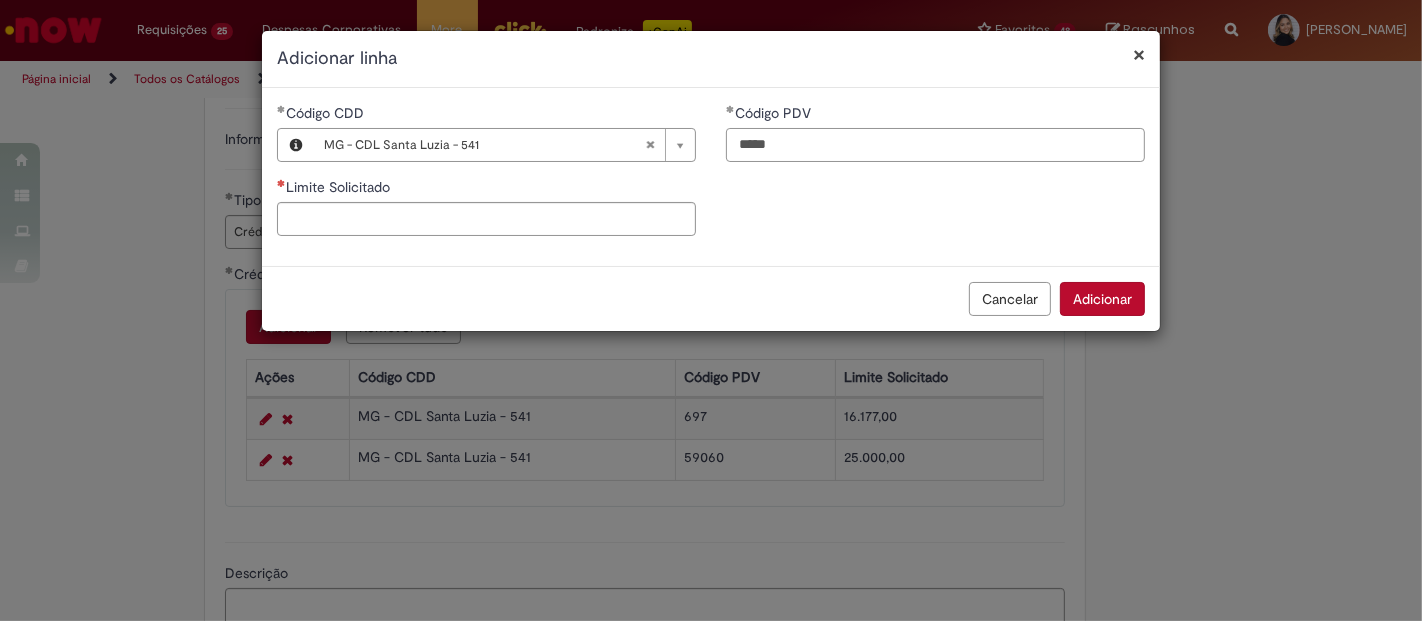 type on "*****" 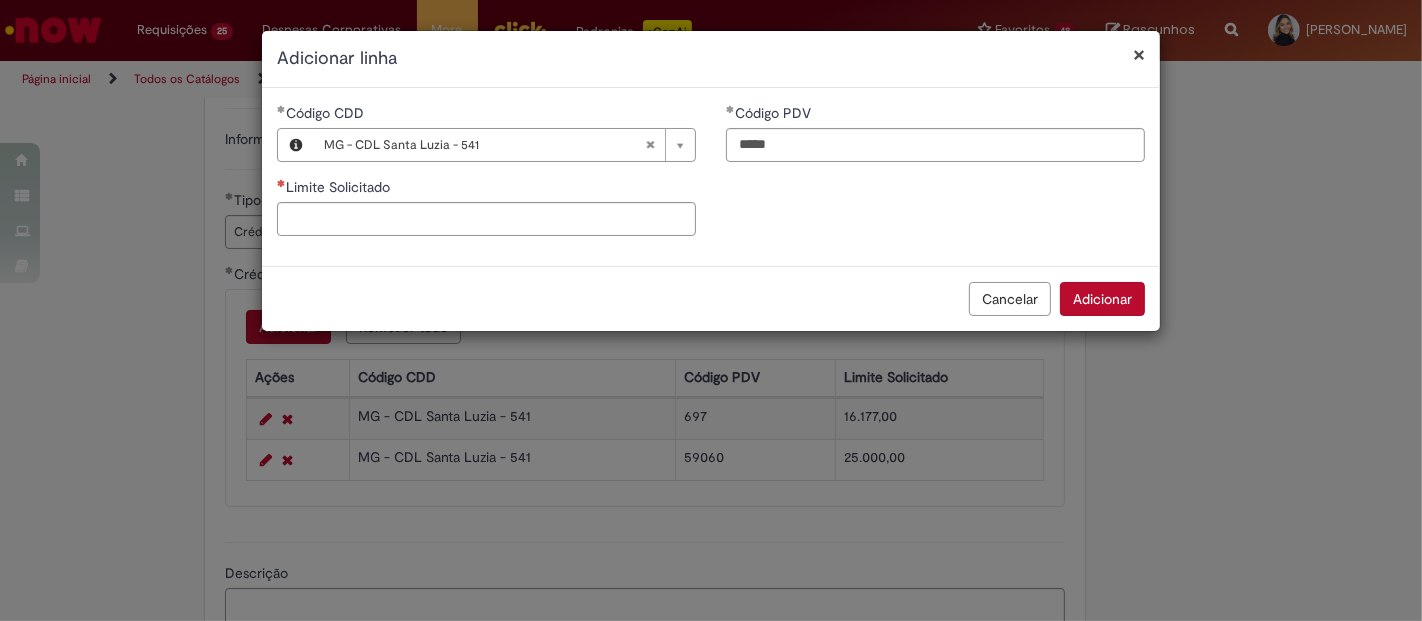 type 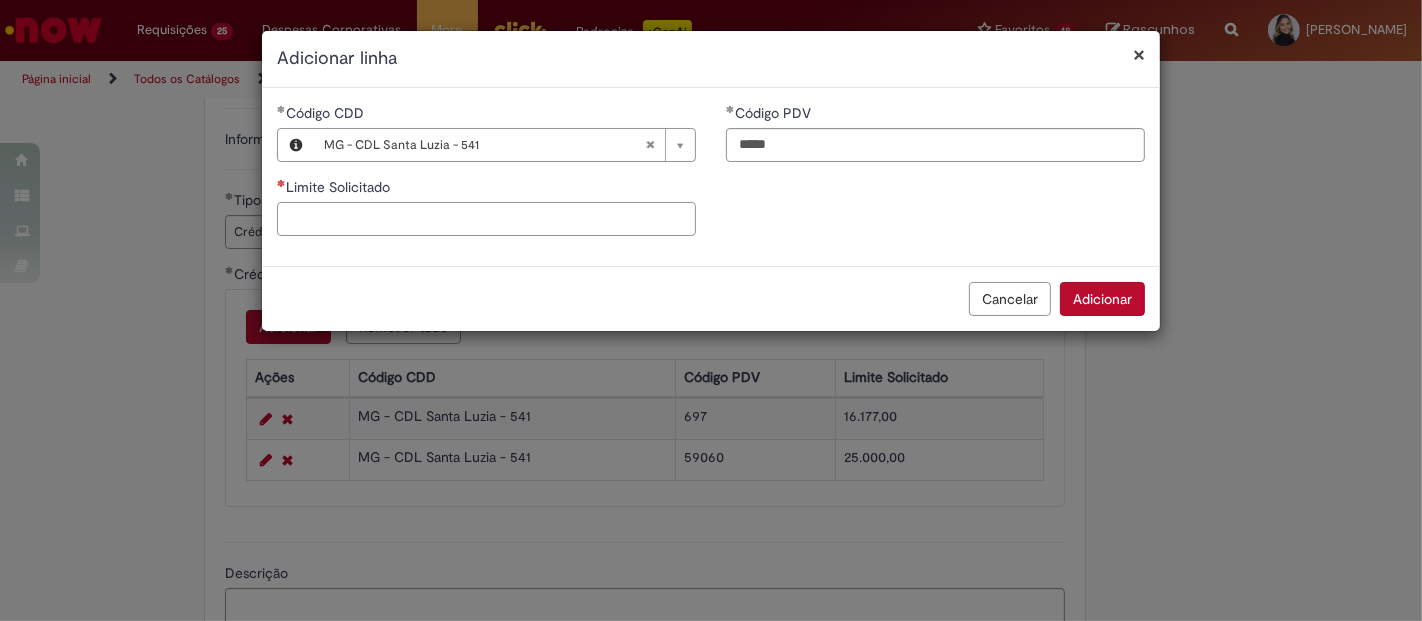 click on "Limite Solicitado" at bounding box center (486, 219) 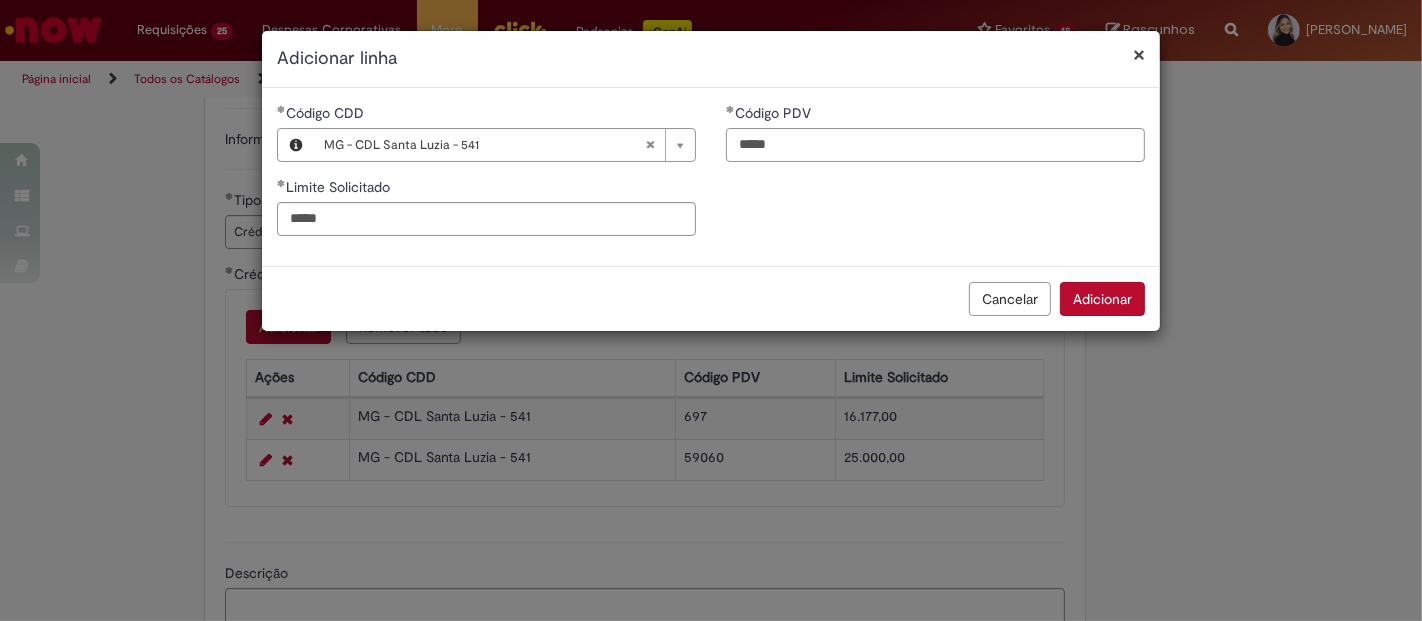 type on "*********" 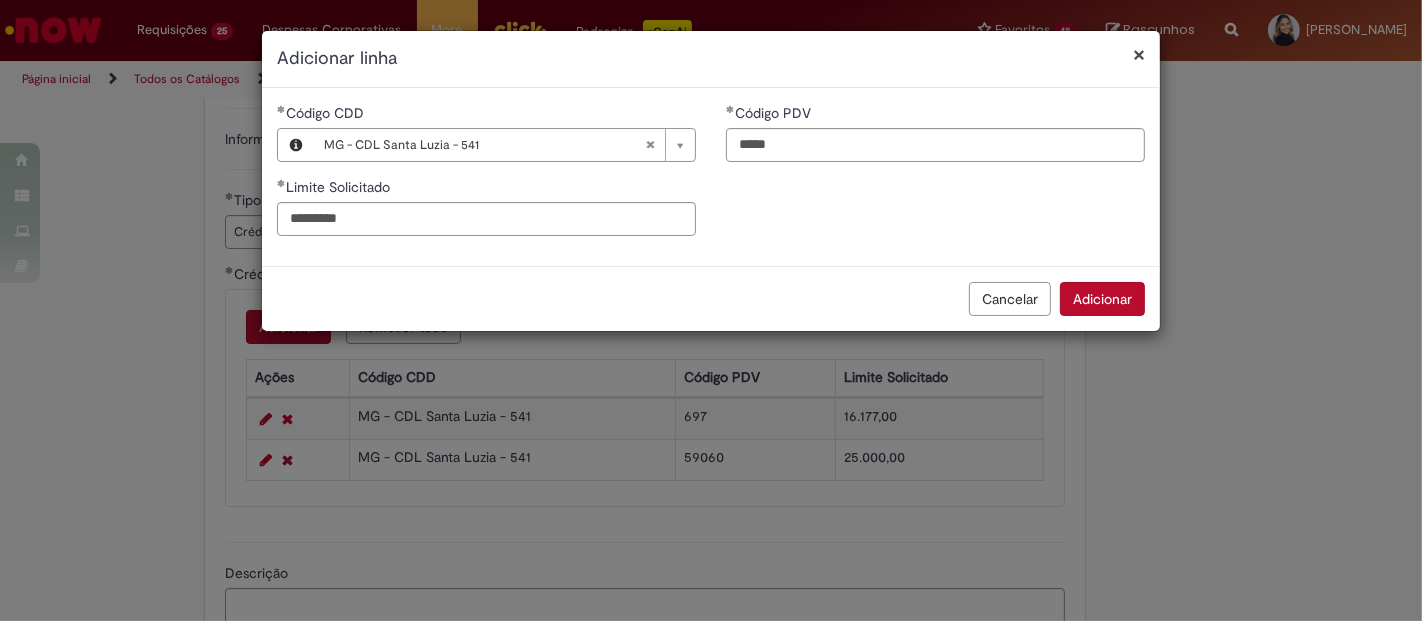 click on "Adicionar" at bounding box center [1102, 299] 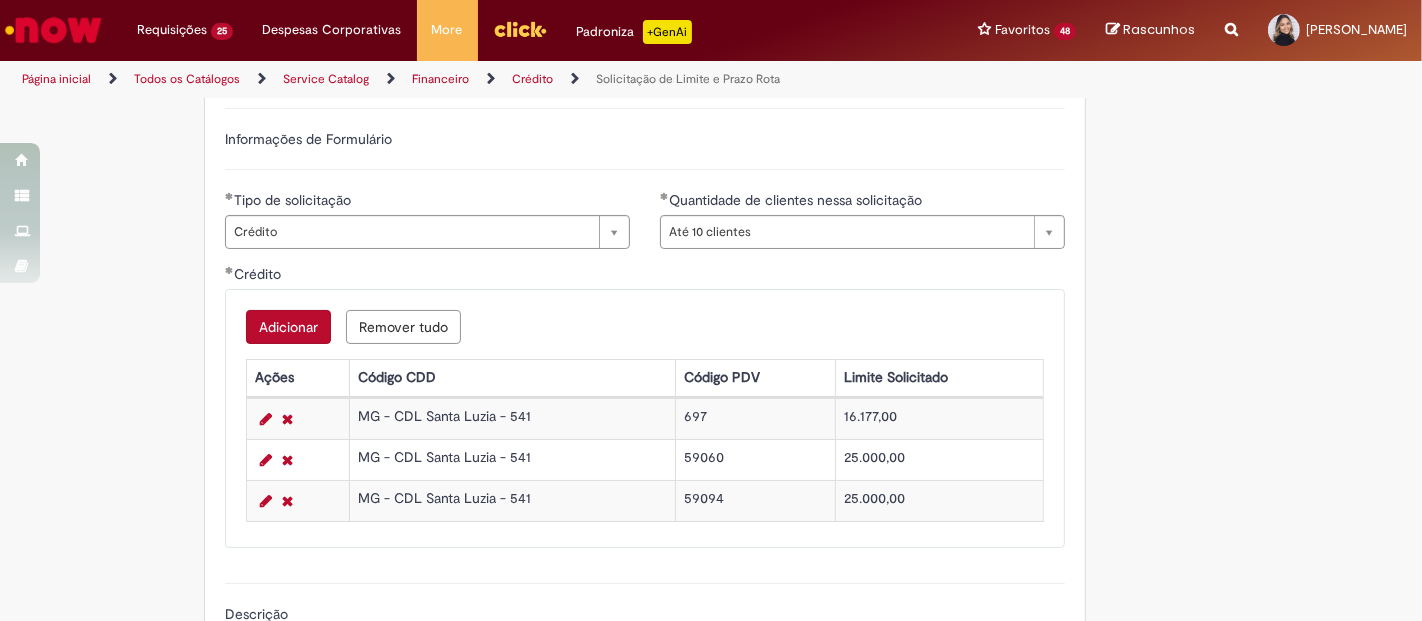 scroll, scrollTop: 888, scrollLeft: 0, axis: vertical 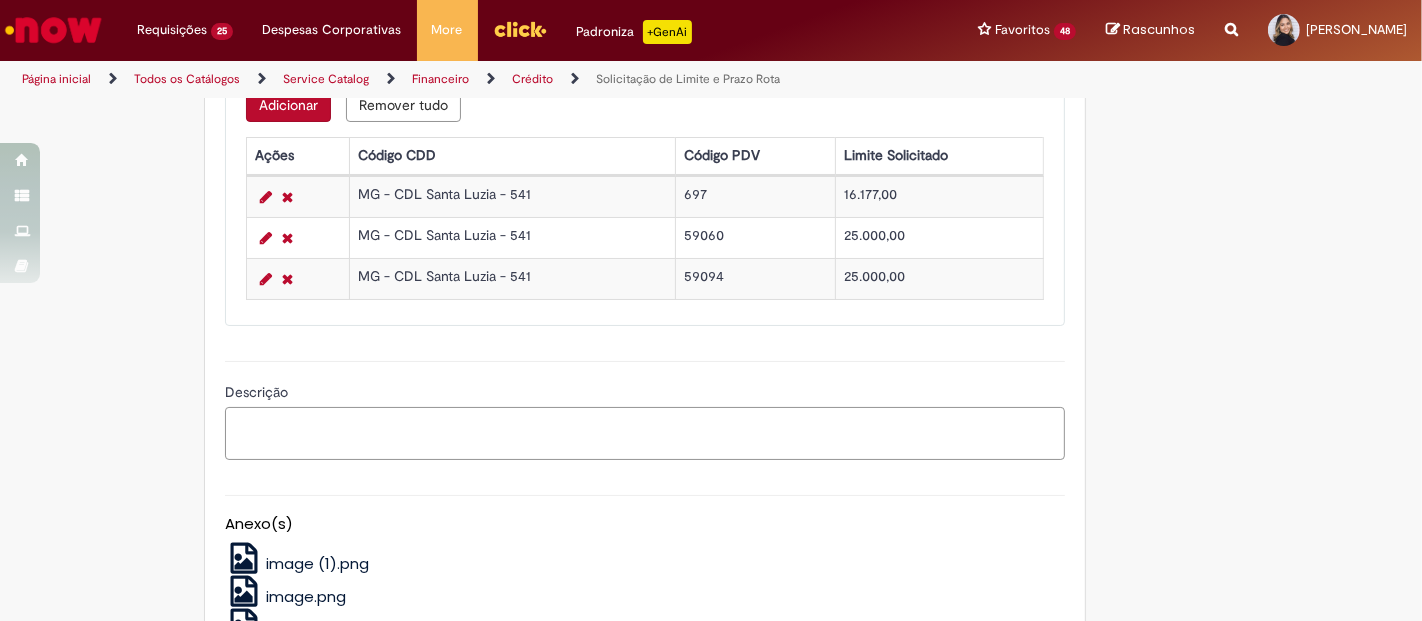 click on "Descrição" at bounding box center (645, 433) 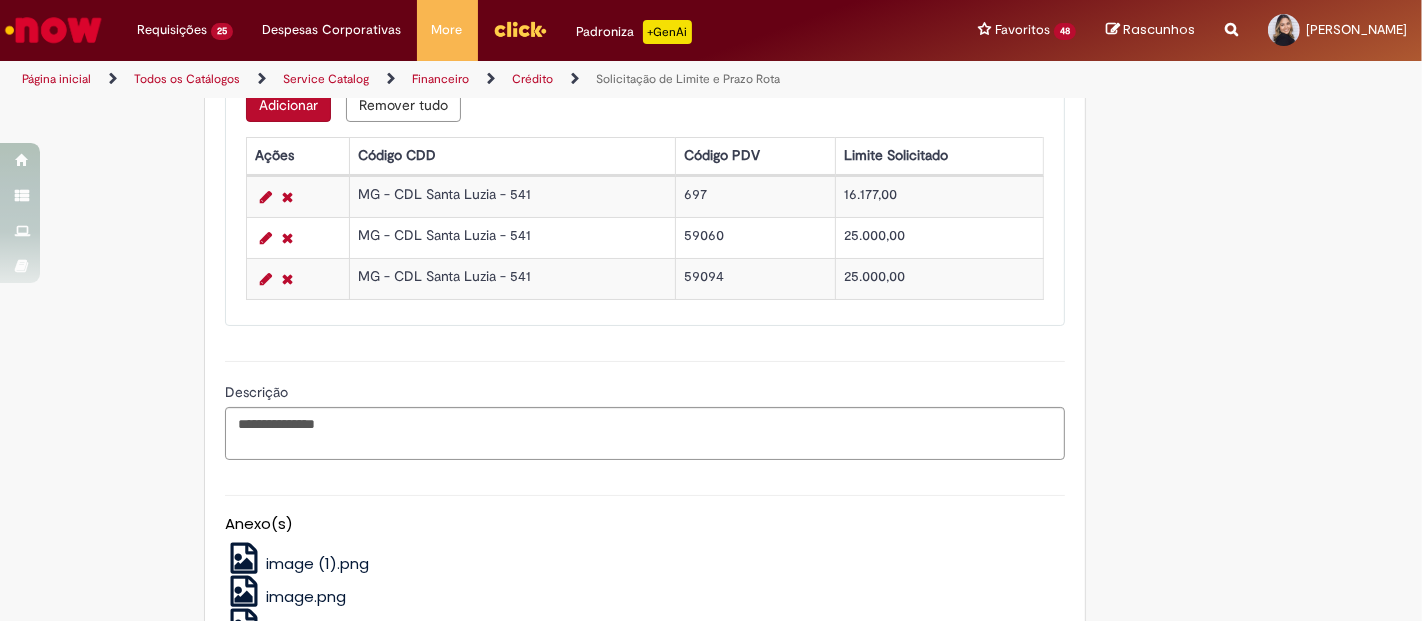 click on "59094" at bounding box center (756, 278) 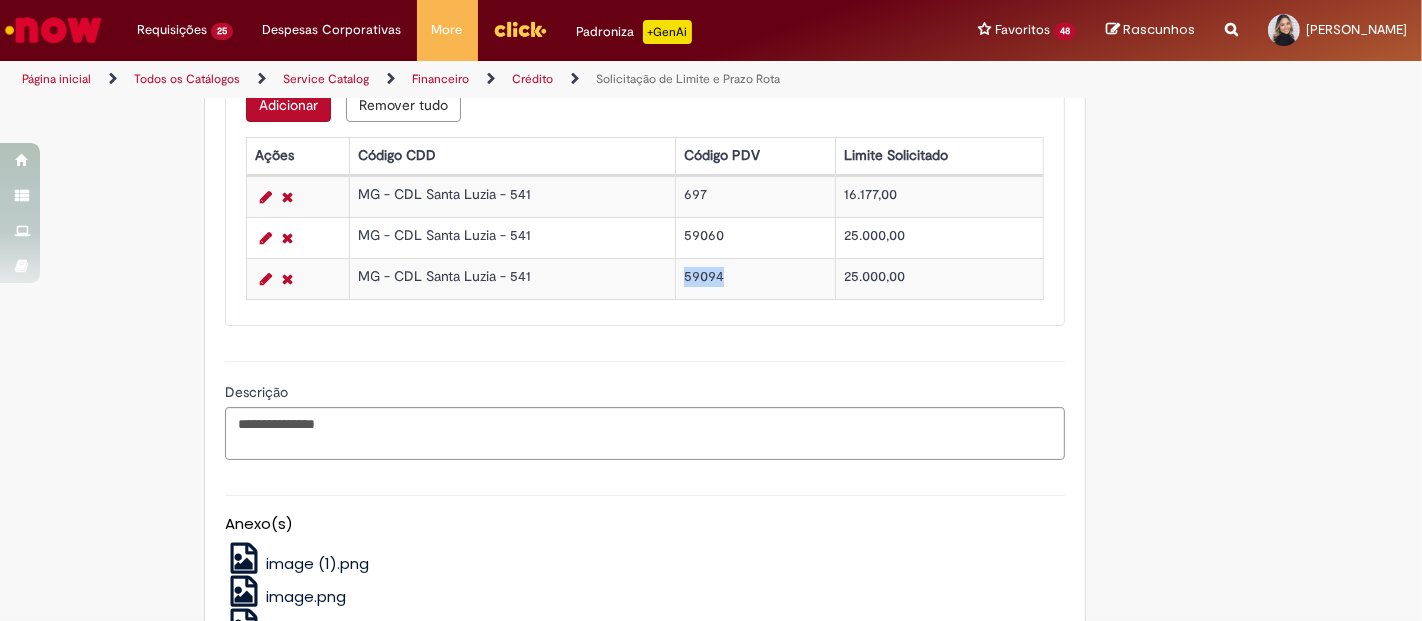 click on "59094" at bounding box center (756, 278) 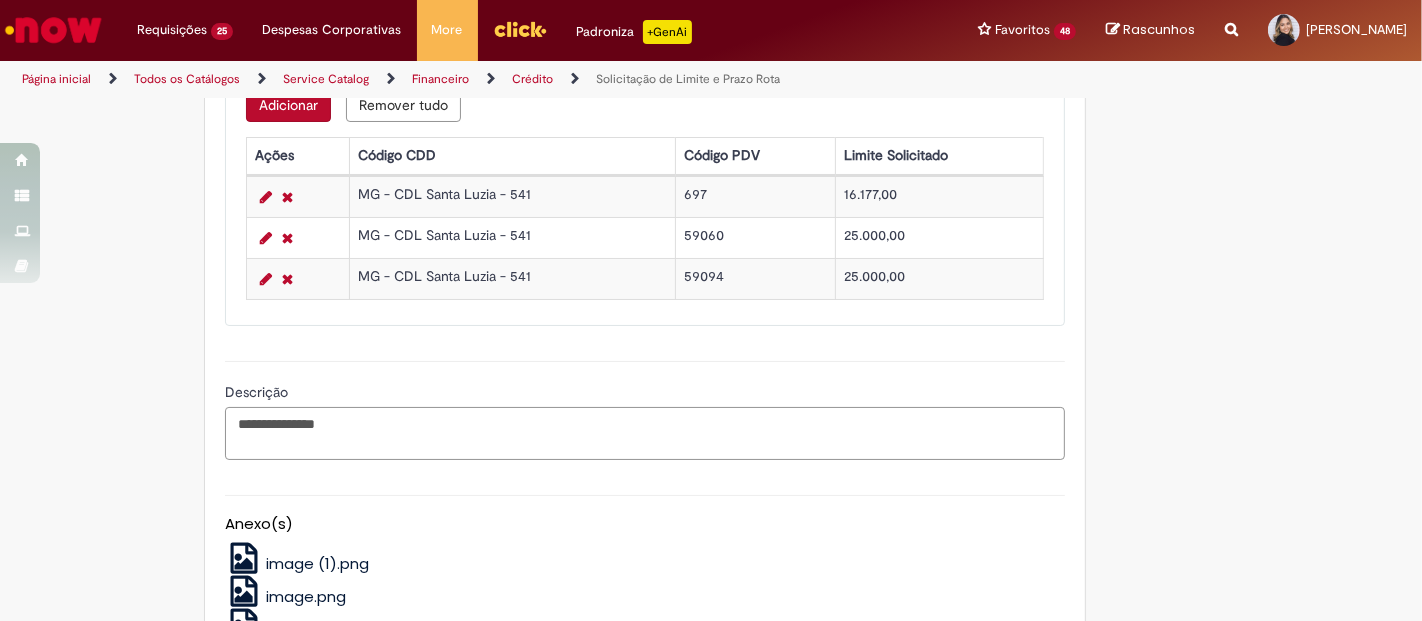 click on "**********" at bounding box center [645, 433] 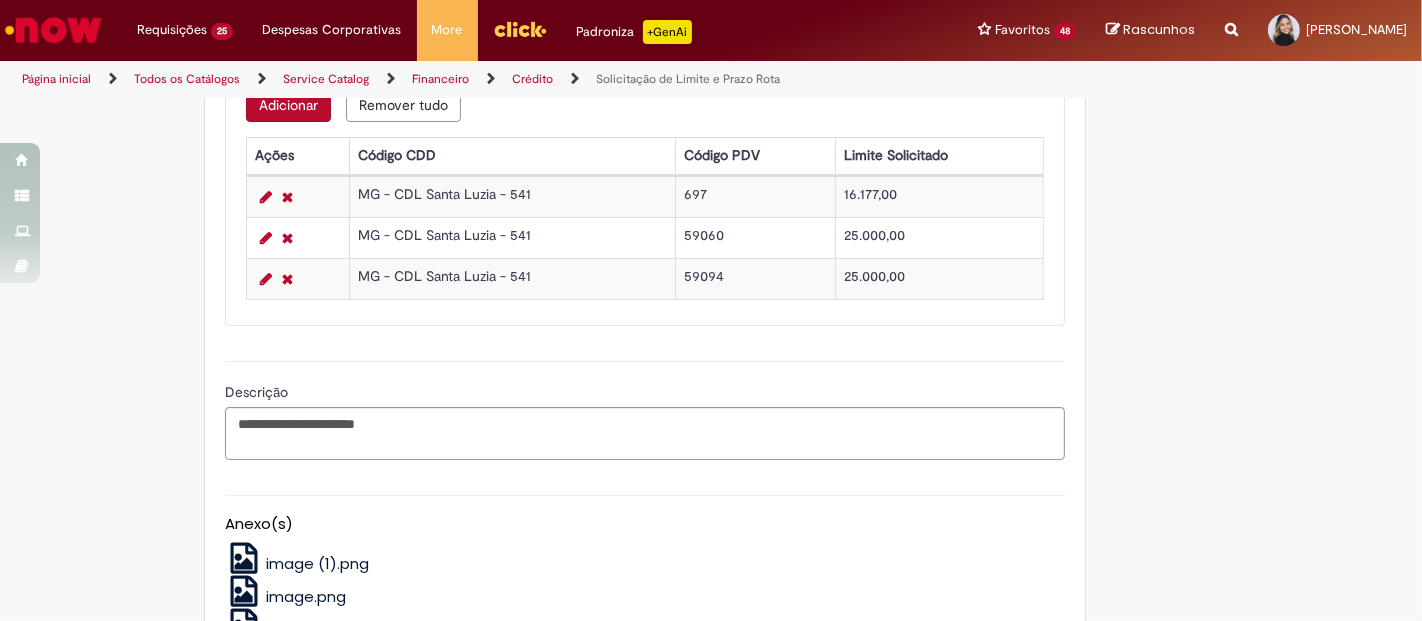 click on "59060" at bounding box center (756, 237) 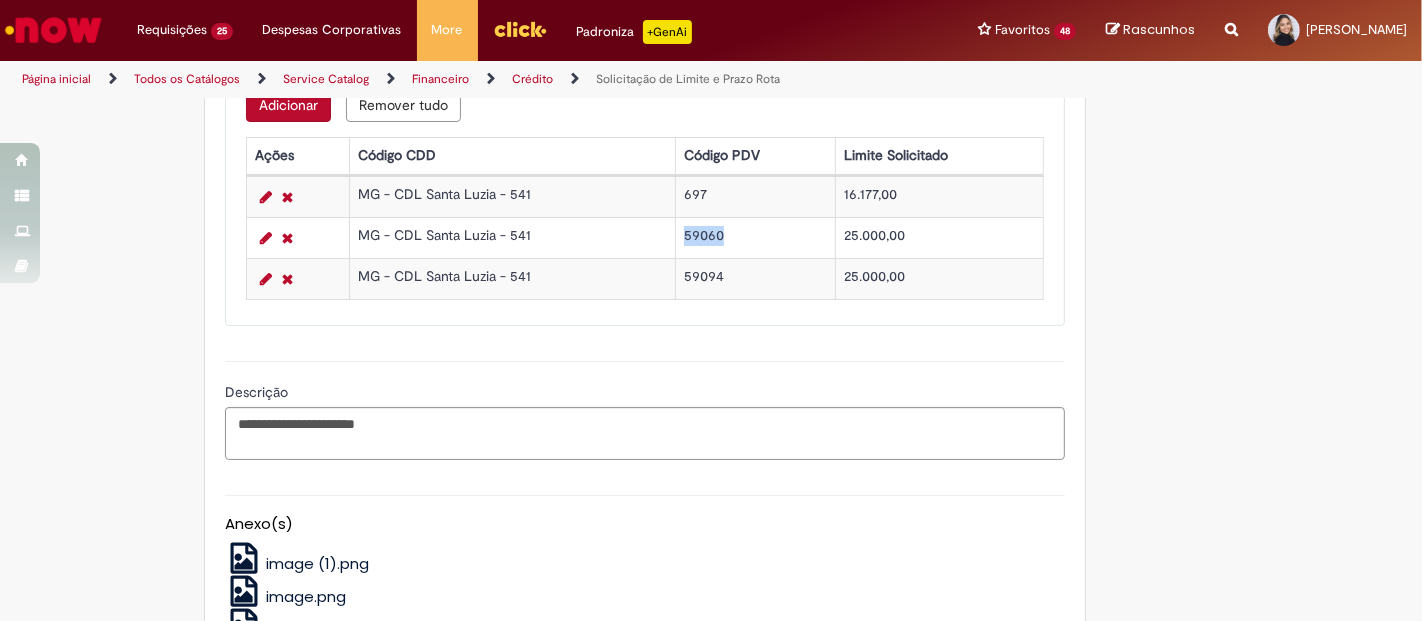 click on "59060" at bounding box center (756, 237) 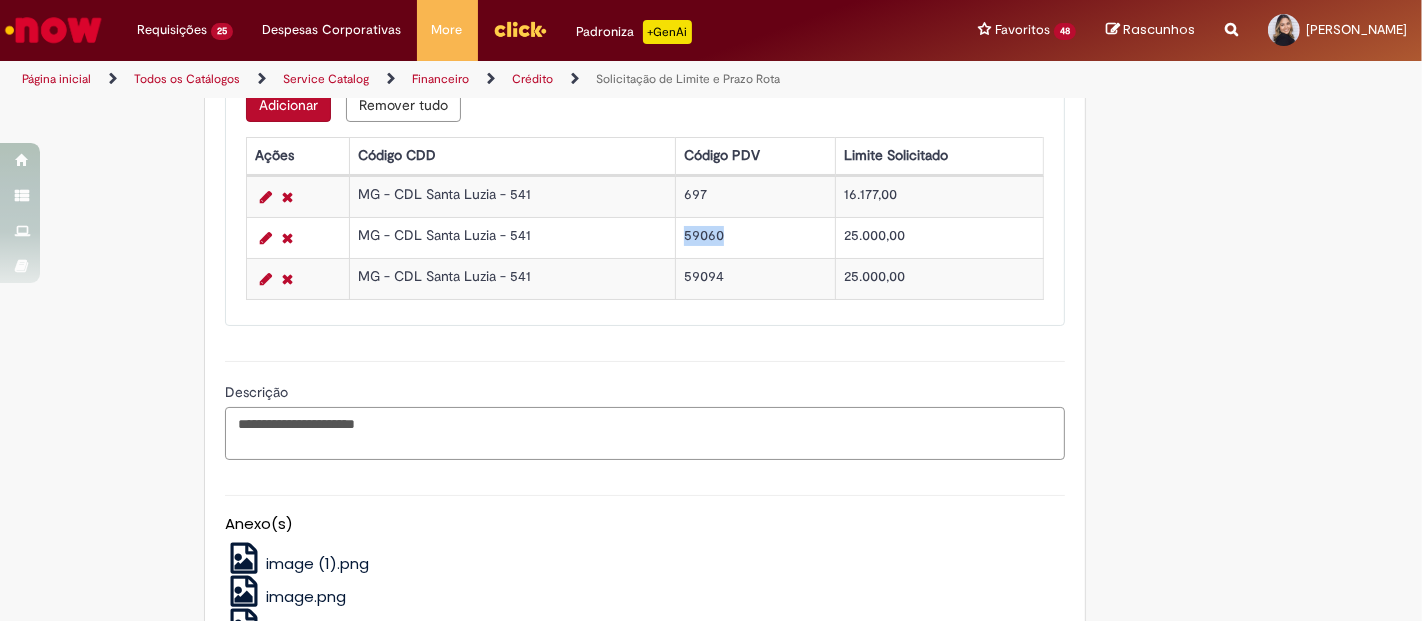 click on "**********" at bounding box center (645, 433) 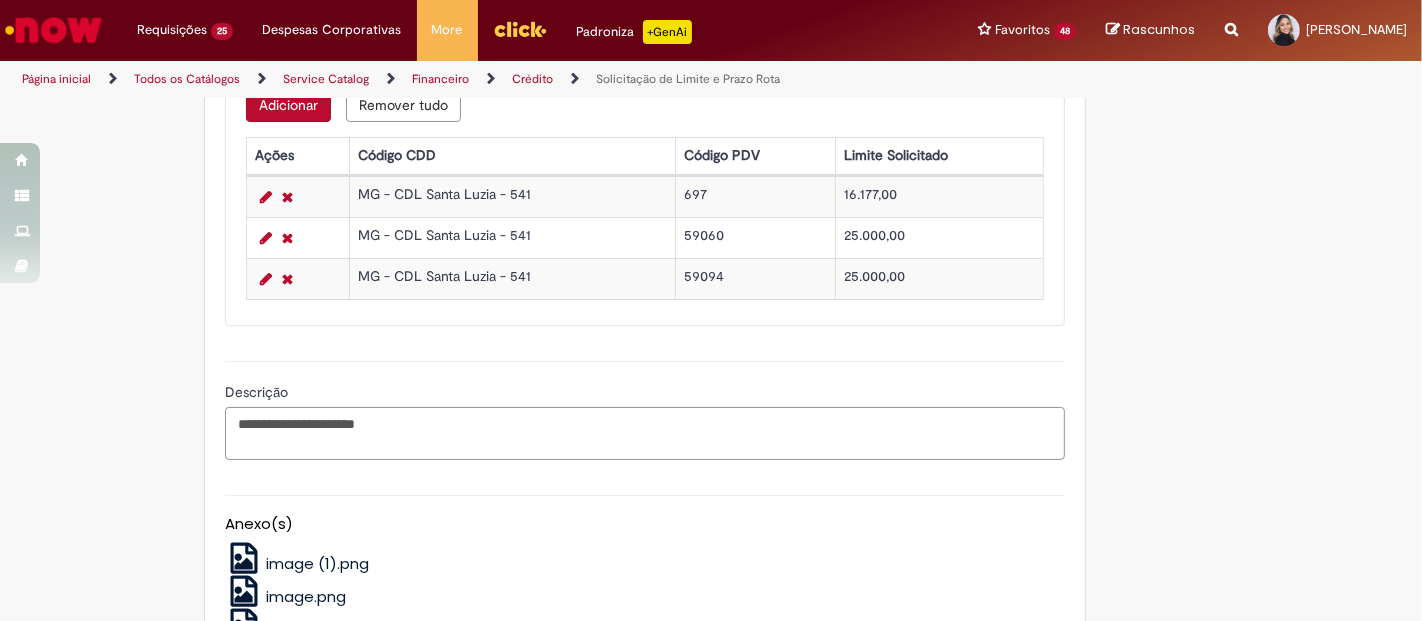 paste on "******" 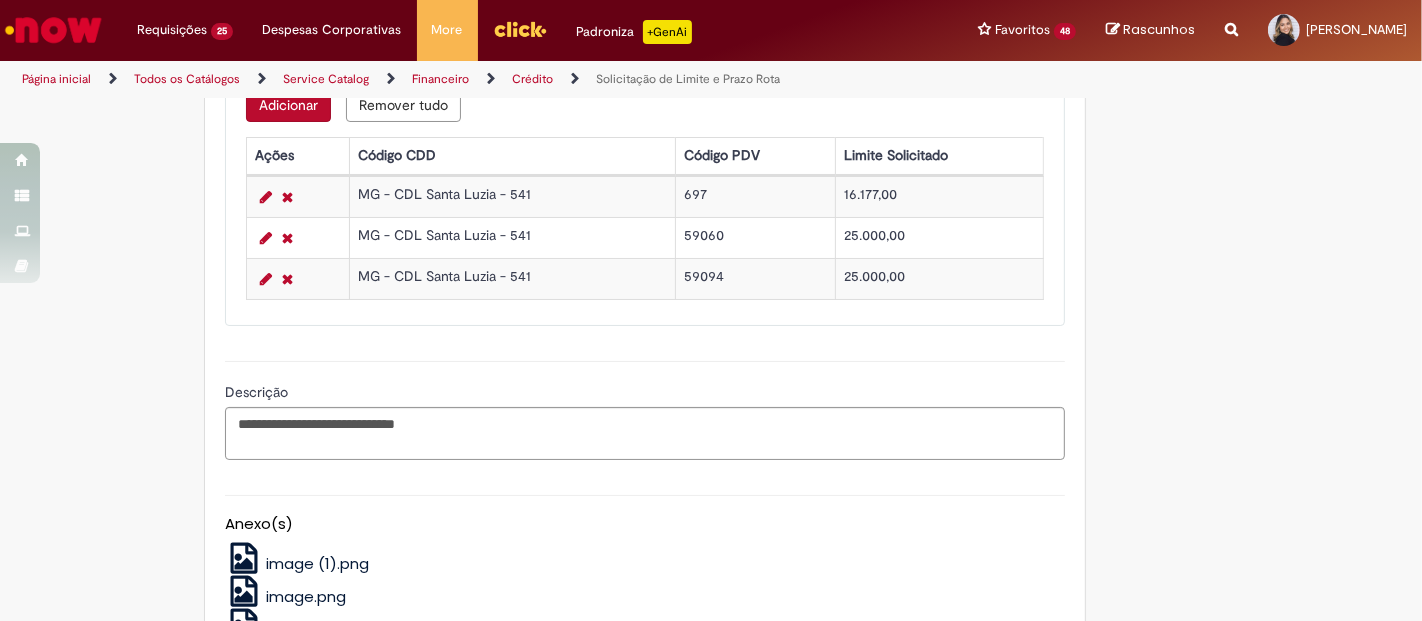 click on "697" at bounding box center (756, 196) 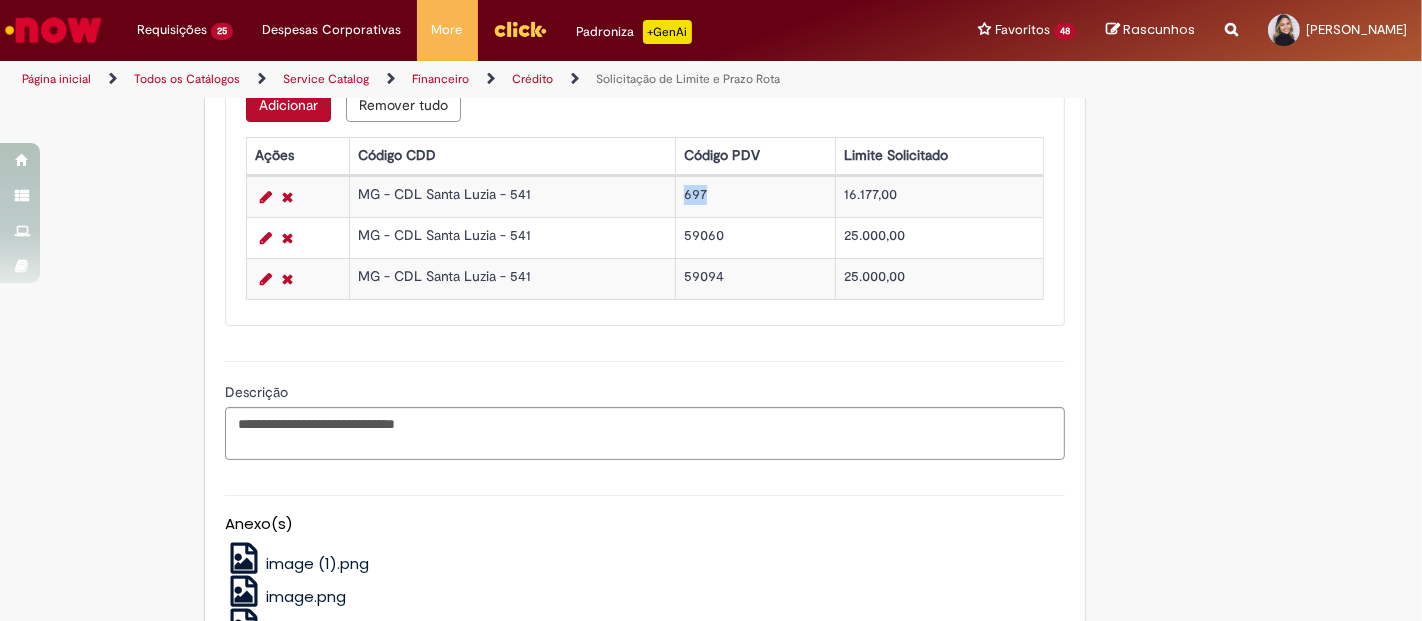 copy on "697" 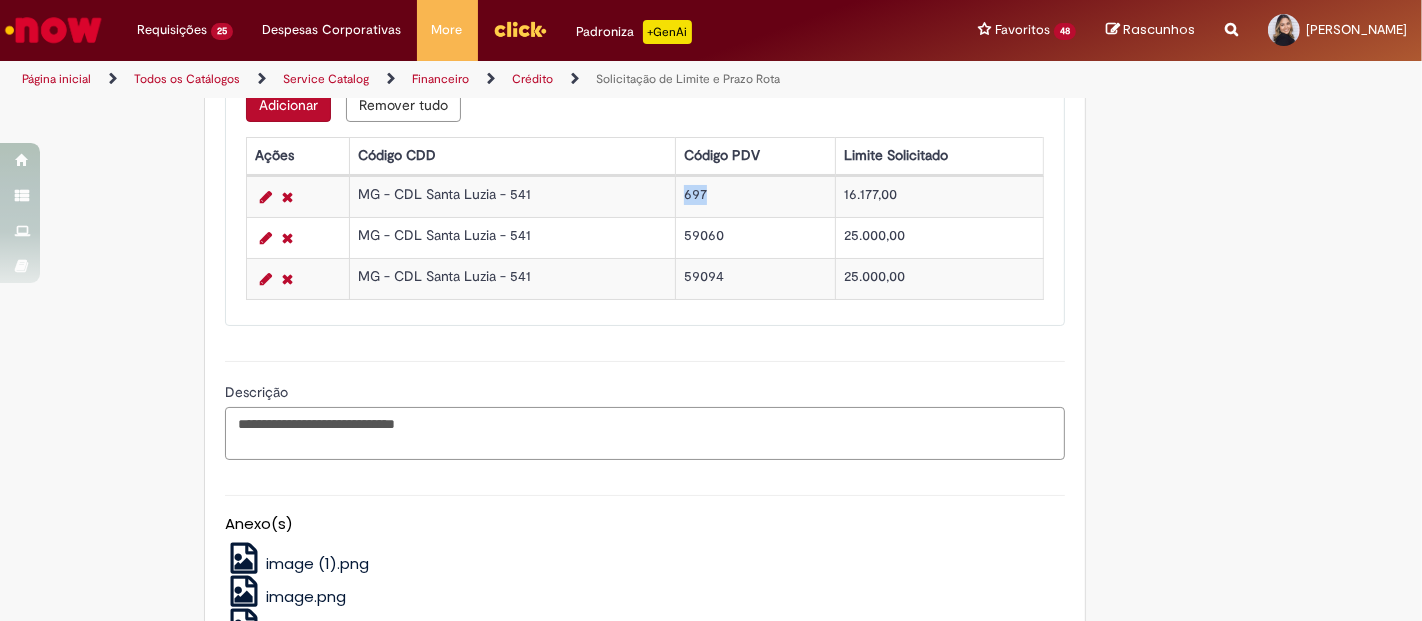 click on "**********" at bounding box center [645, 433] 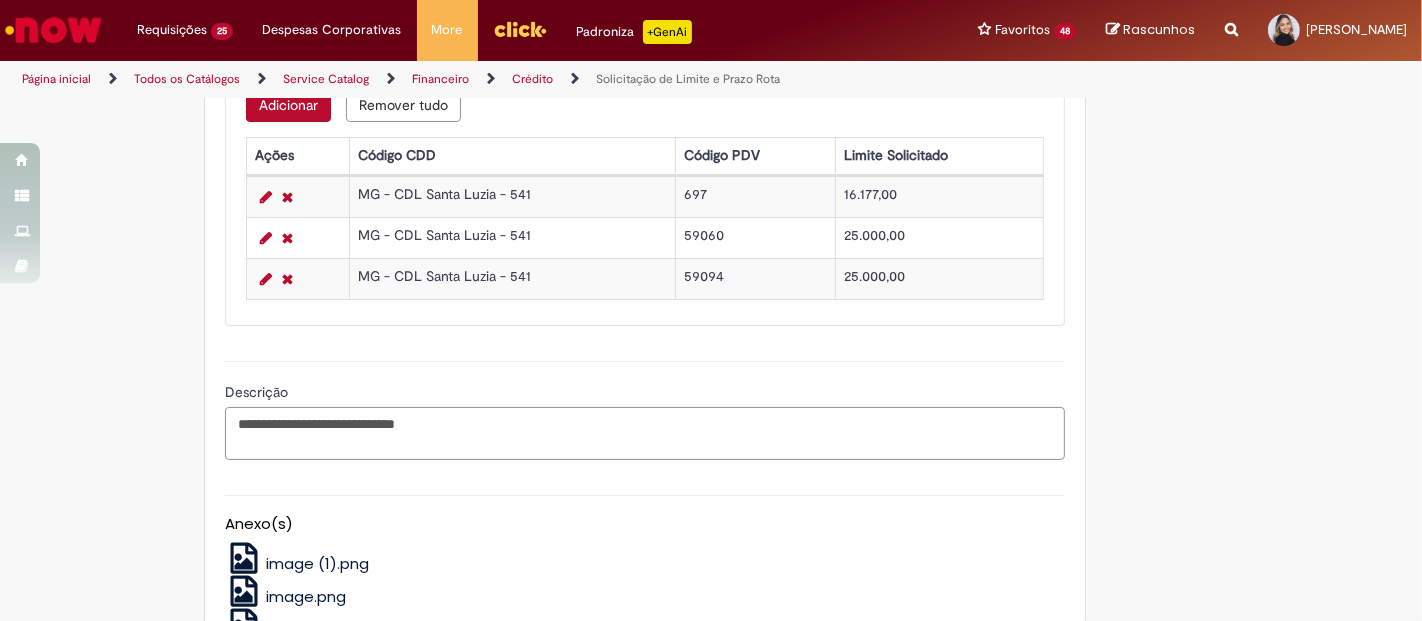 paste on "****" 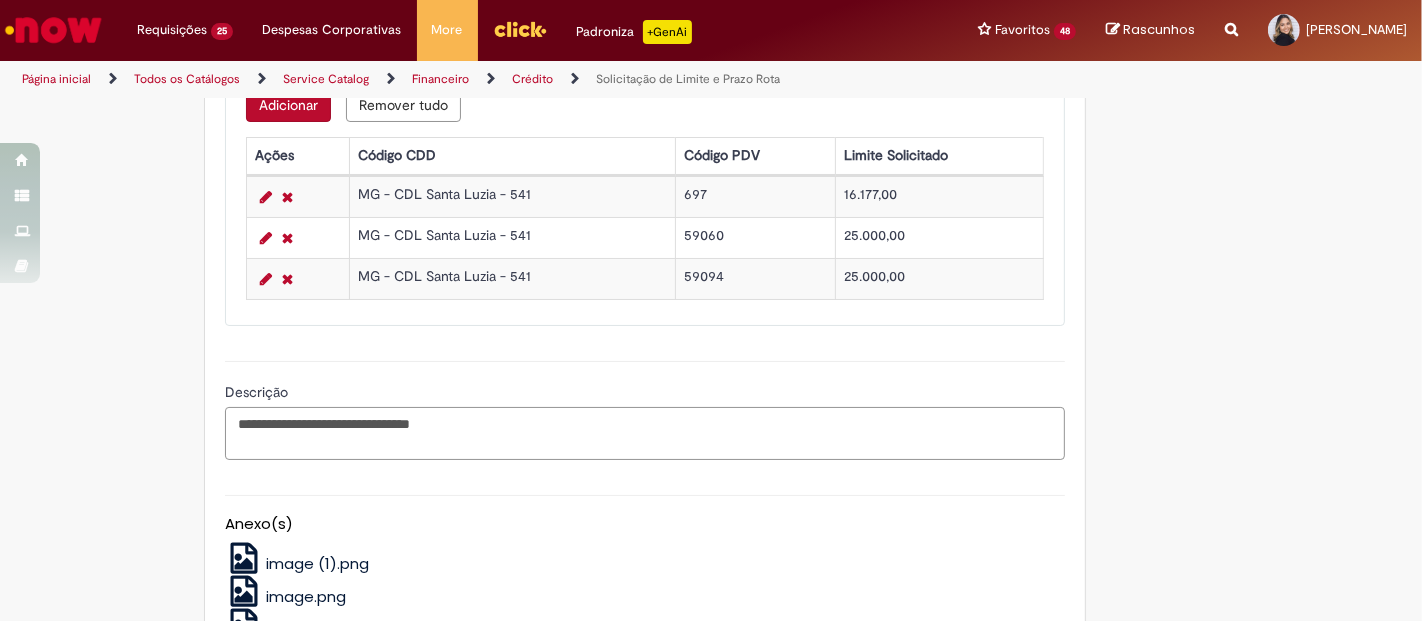 scroll, scrollTop: 1191, scrollLeft: 0, axis: vertical 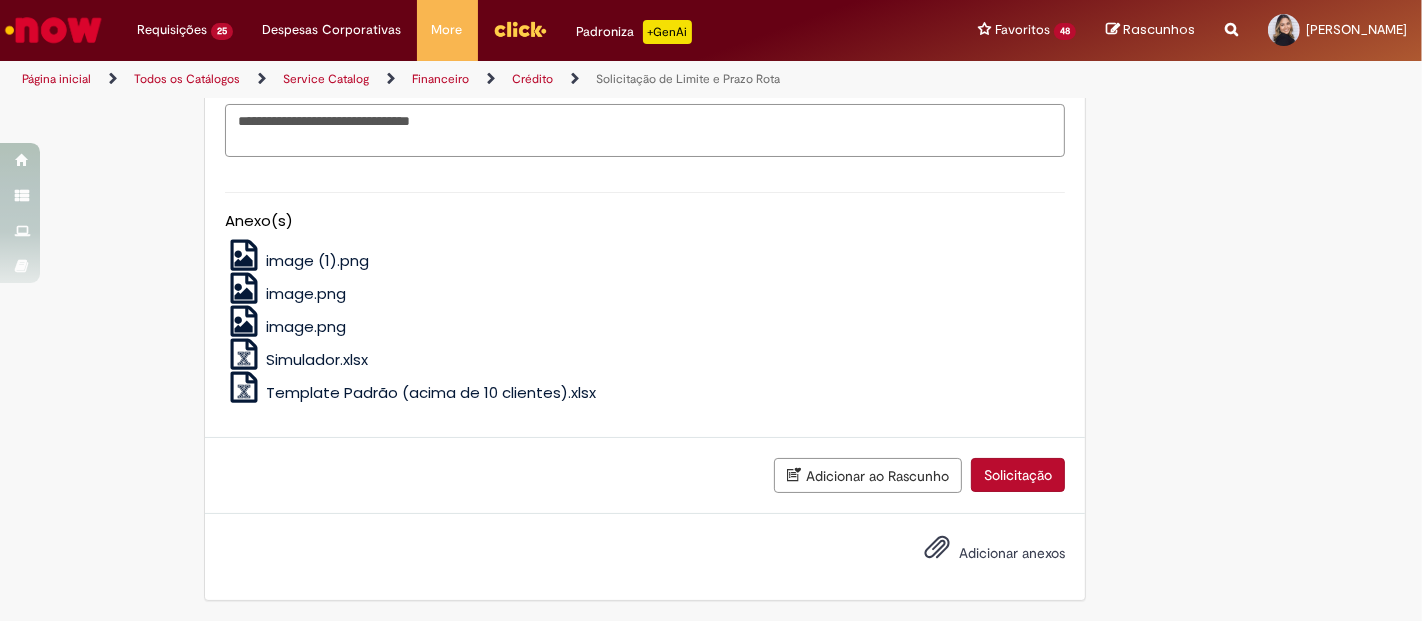 type on "**********" 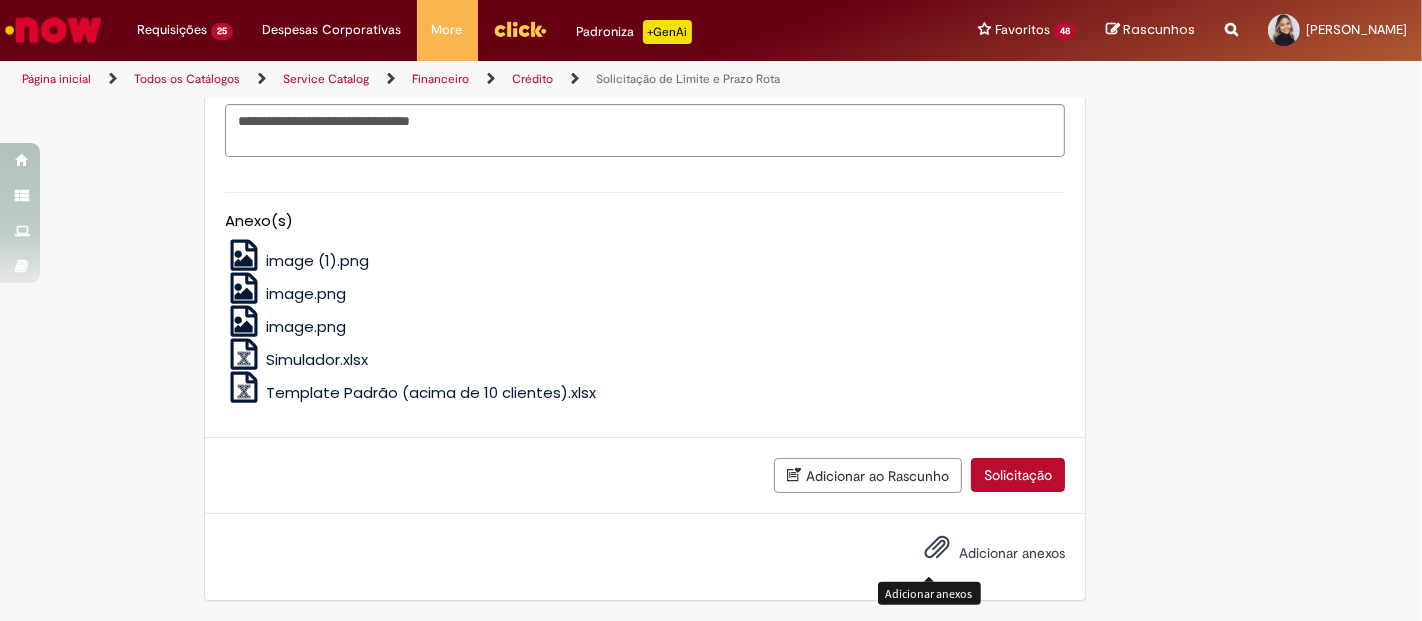 click at bounding box center [937, 548] 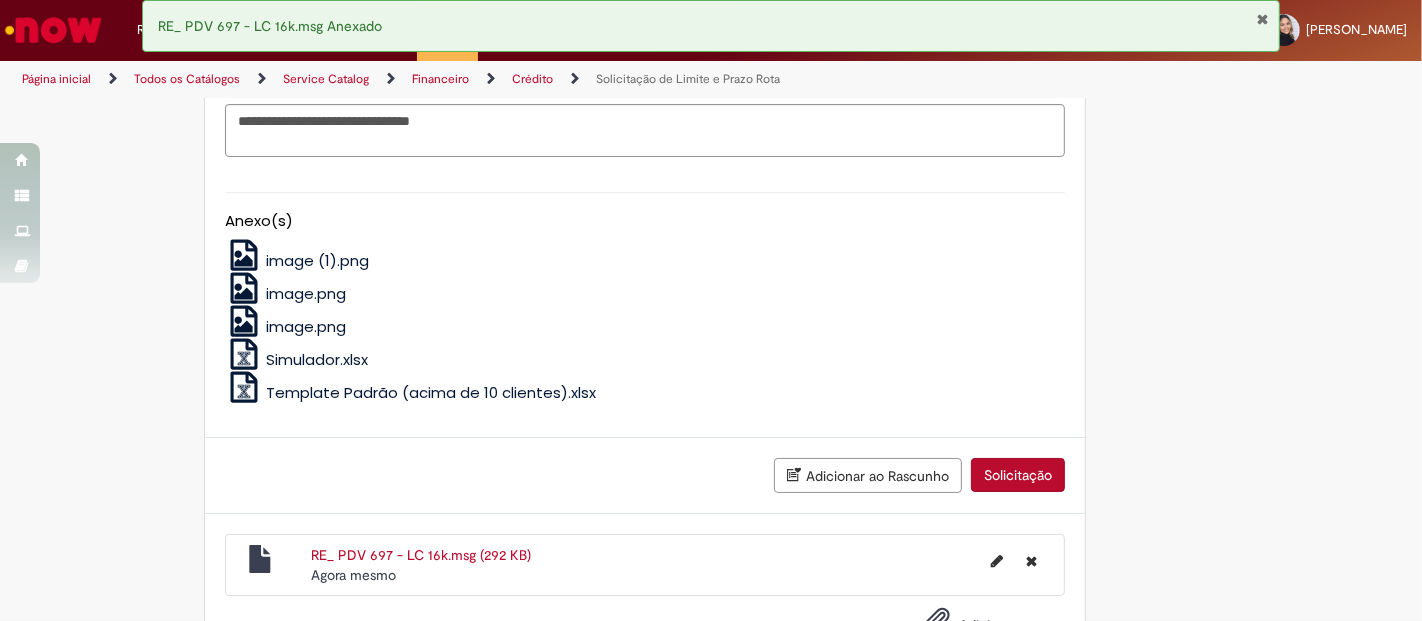 click at bounding box center [937, 620] 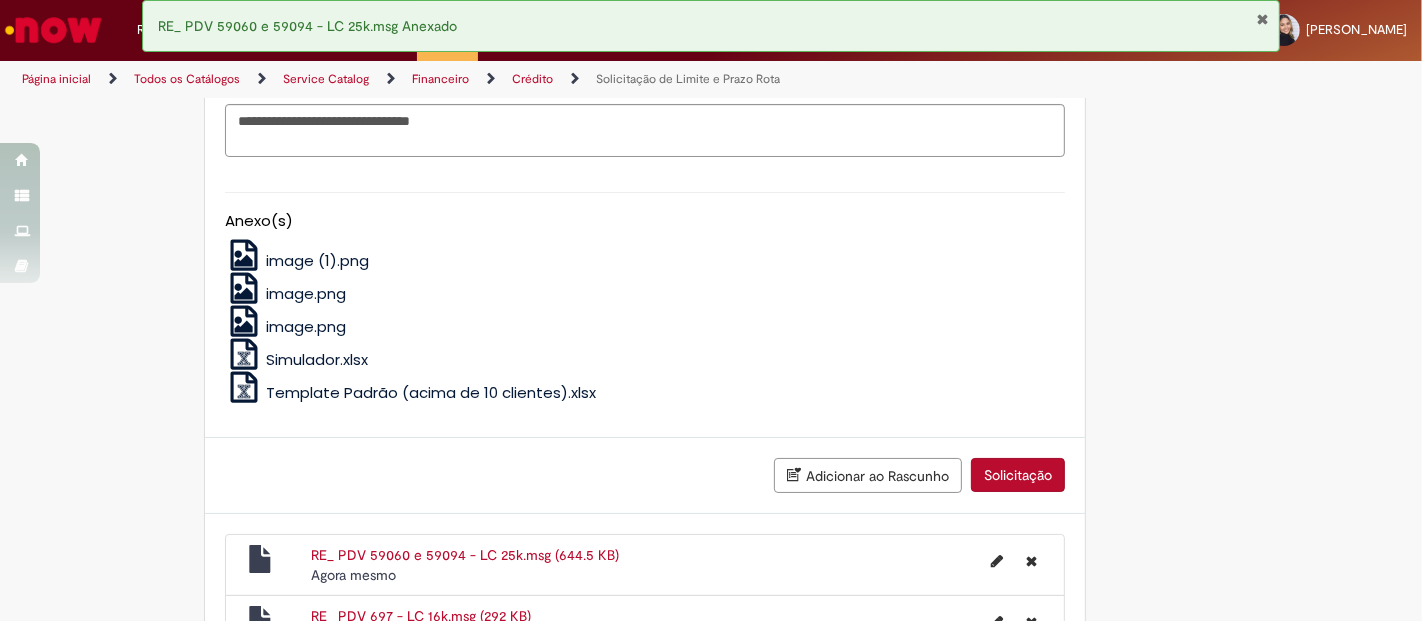 click on "Solicitação" at bounding box center [1018, 475] 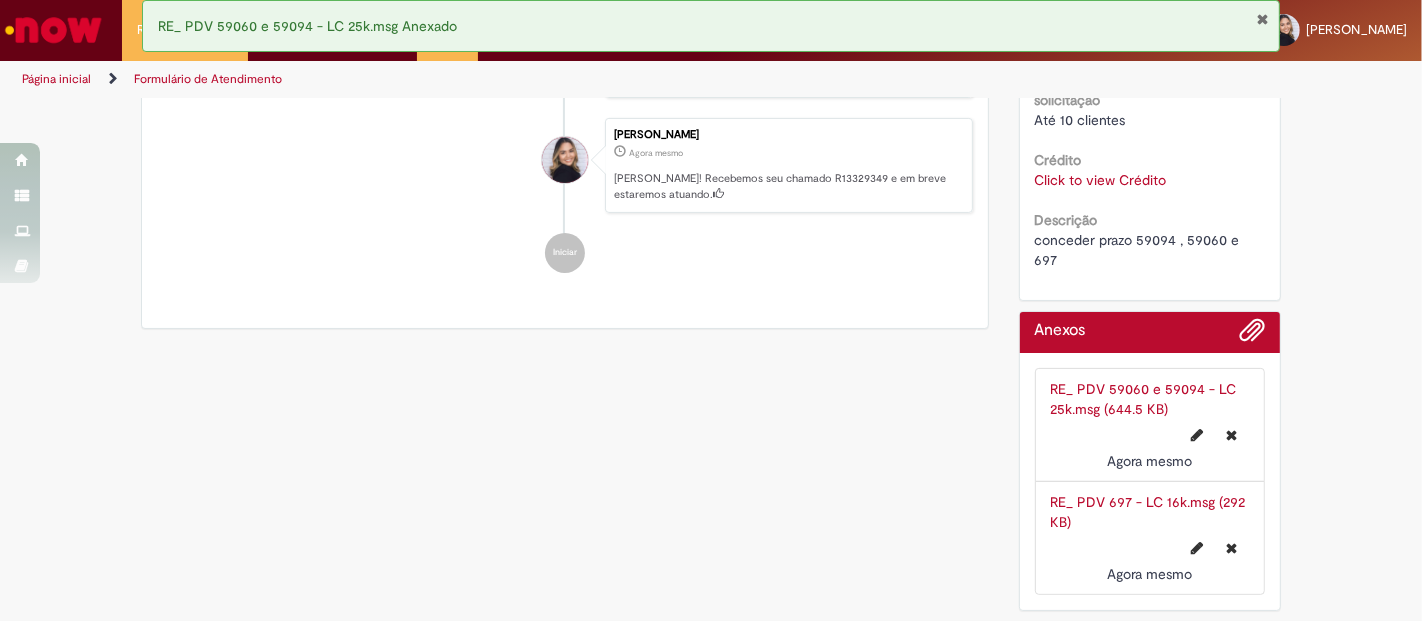 scroll, scrollTop: 0, scrollLeft: 0, axis: both 